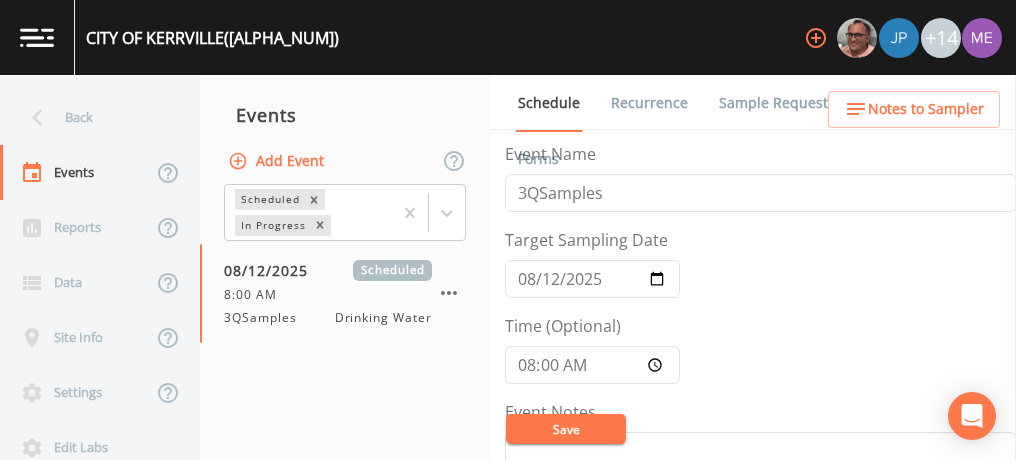 scroll, scrollTop: 0, scrollLeft: 0, axis: both 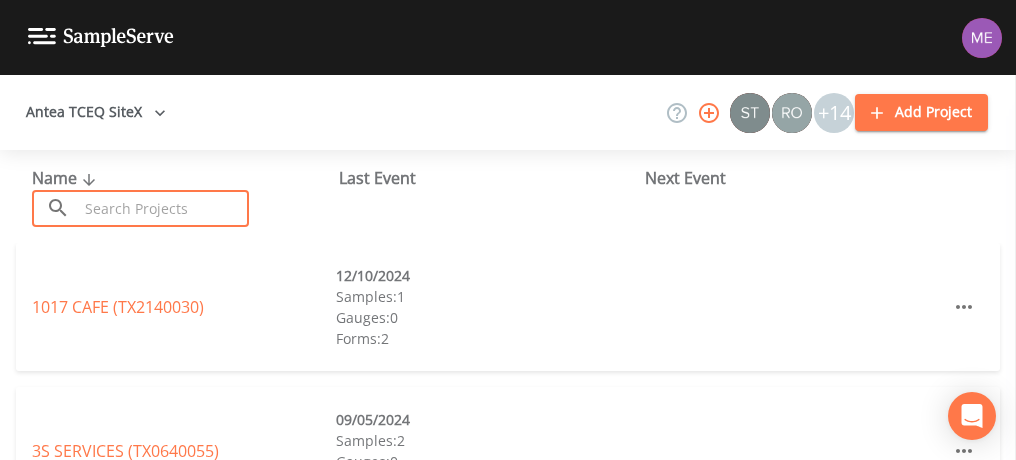 click at bounding box center [163, 208] 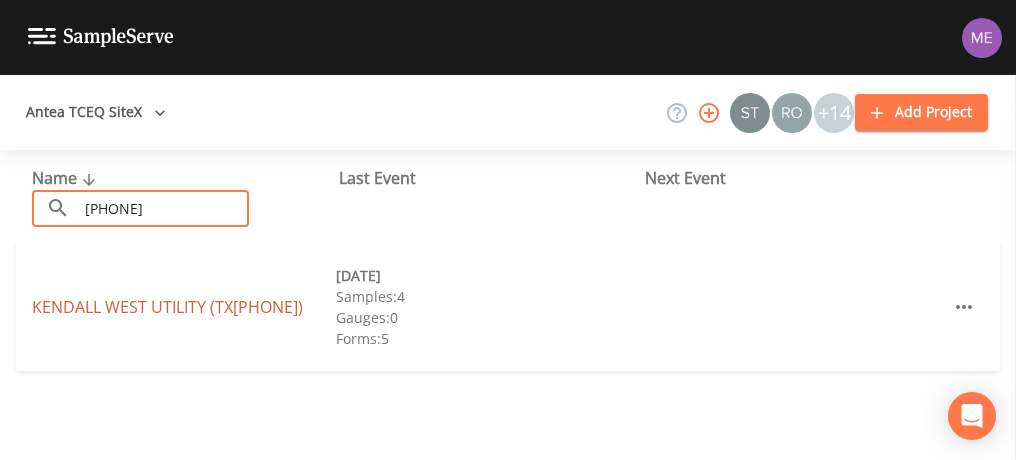 type on "[PHONE]" 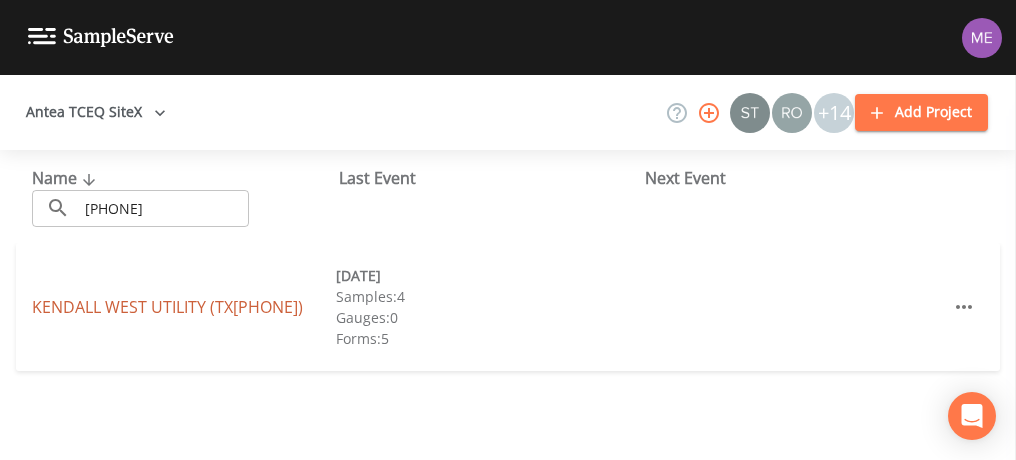 click on "KENDALL WEST UTILITY   (TX1300033)" at bounding box center [167, 307] 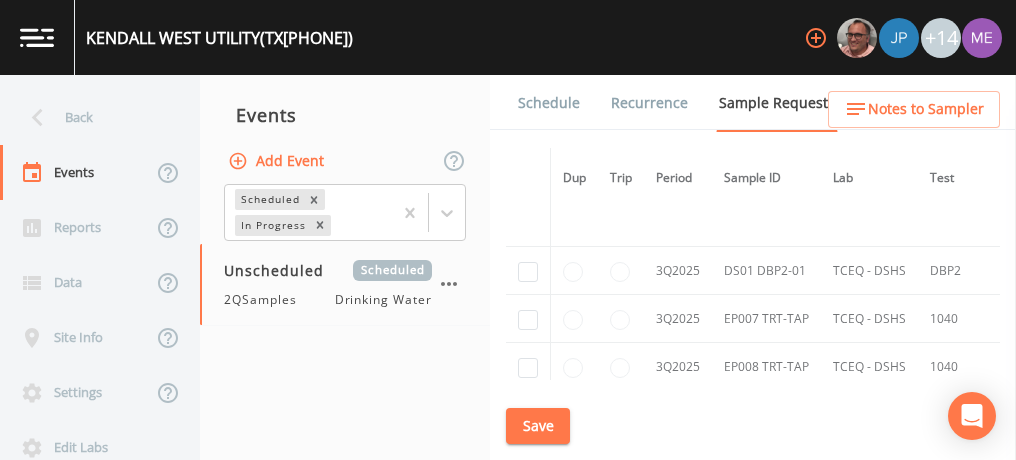 scroll, scrollTop: 4029, scrollLeft: 0, axis: vertical 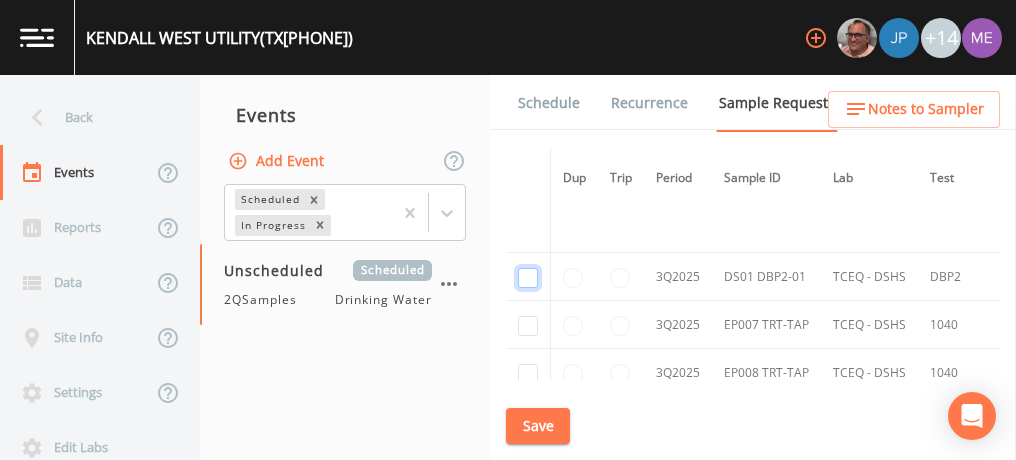 click at bounding box center [528, -3761] 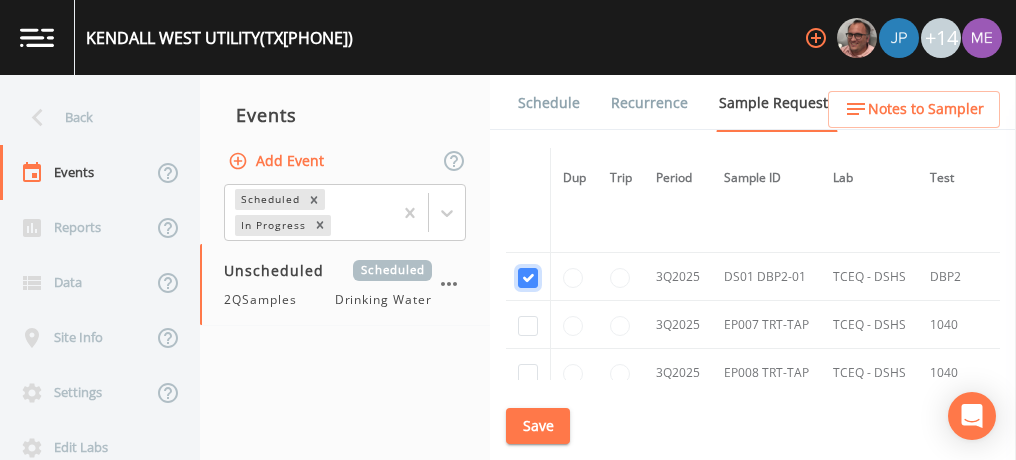 checkbox on "true" 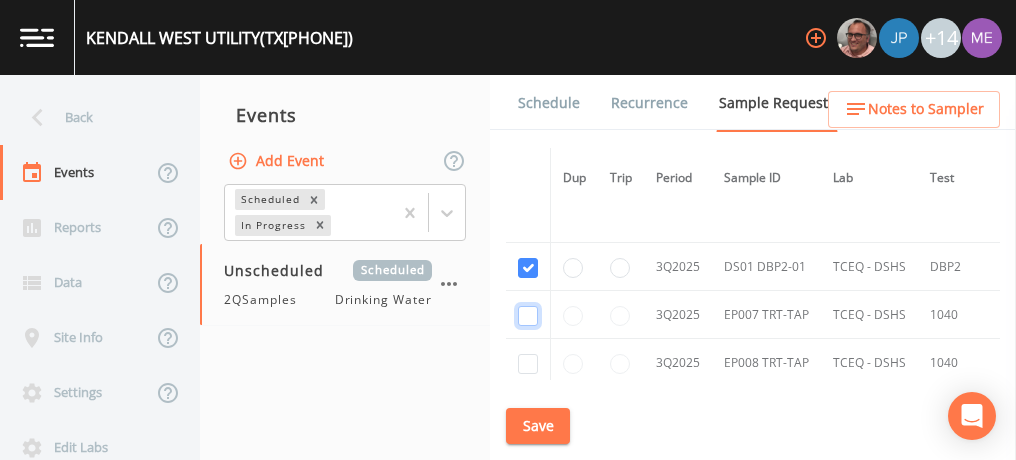 click at bounding box center (528, -1986) 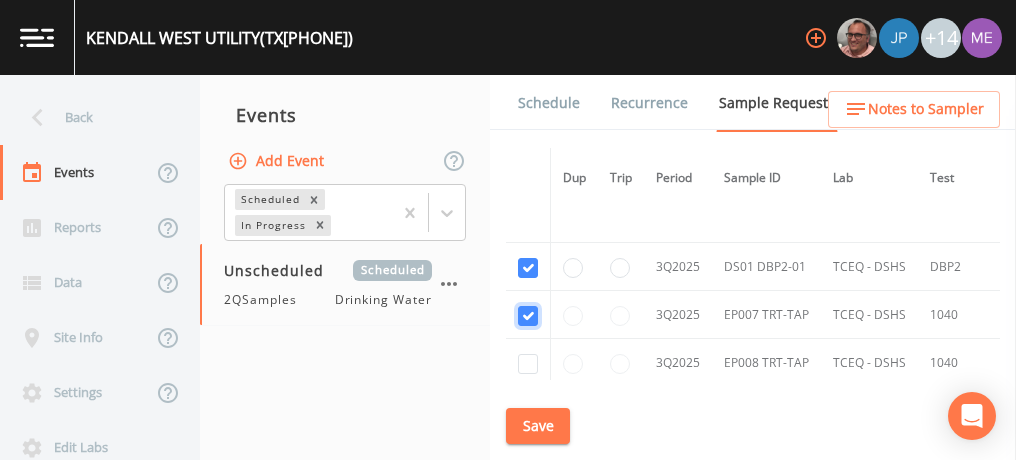 checkbox on "true" 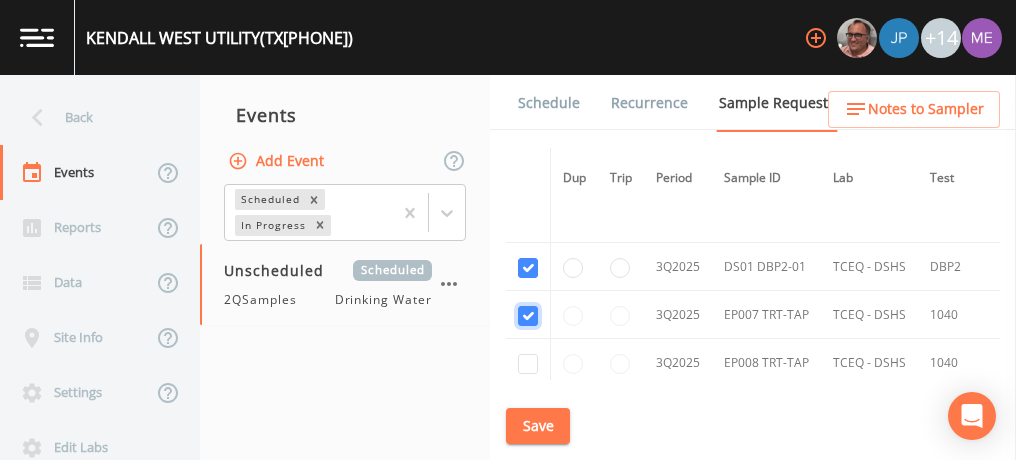 scroll, scrollTop: 3512, scrollLeft: 0, axis: vertical 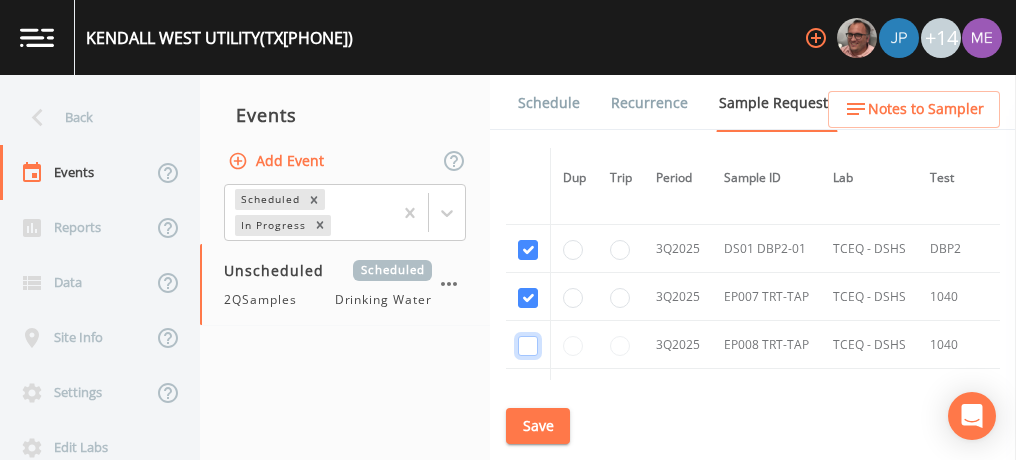 click at bounding box center [528, -2186] 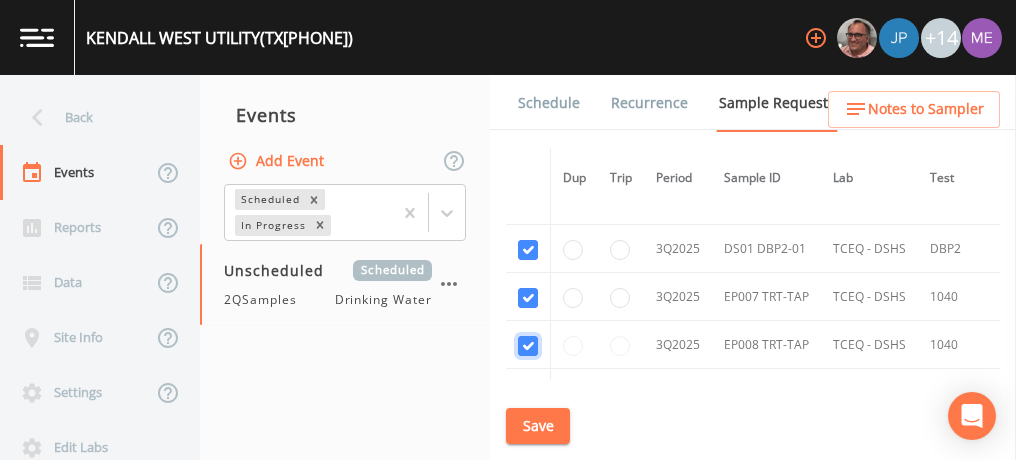 checkbox on "true" 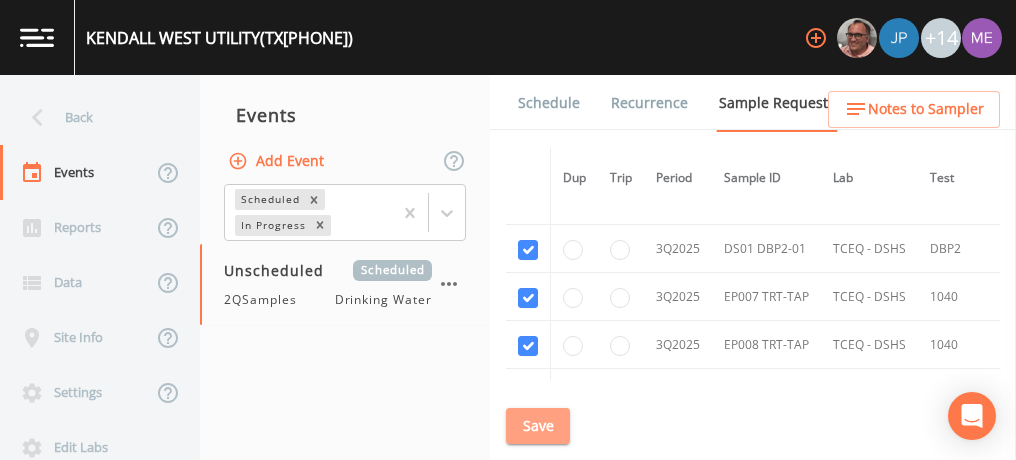 click on "Save" at bounding box center (538, 426) 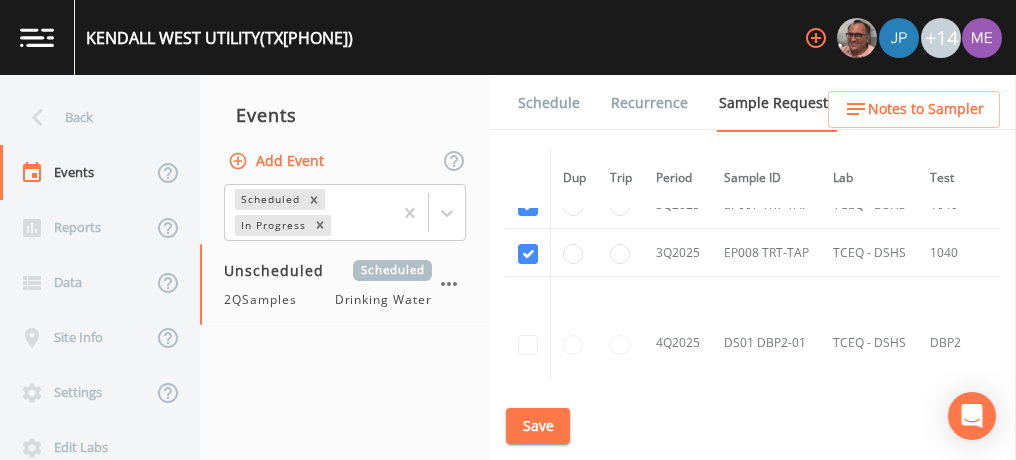 scroll, scrollTop: 3605, scrollLeft: 0, axis: vertical 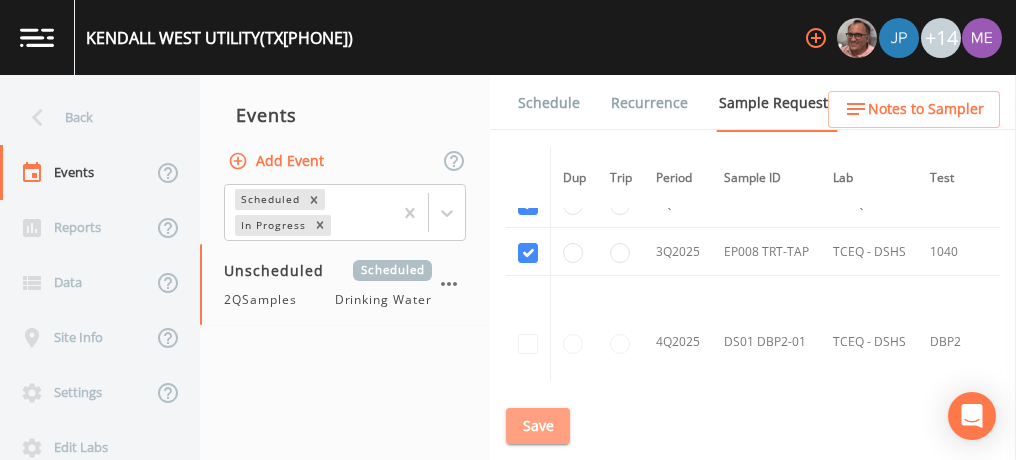 click on "Save" at bounding box center (538, 426) 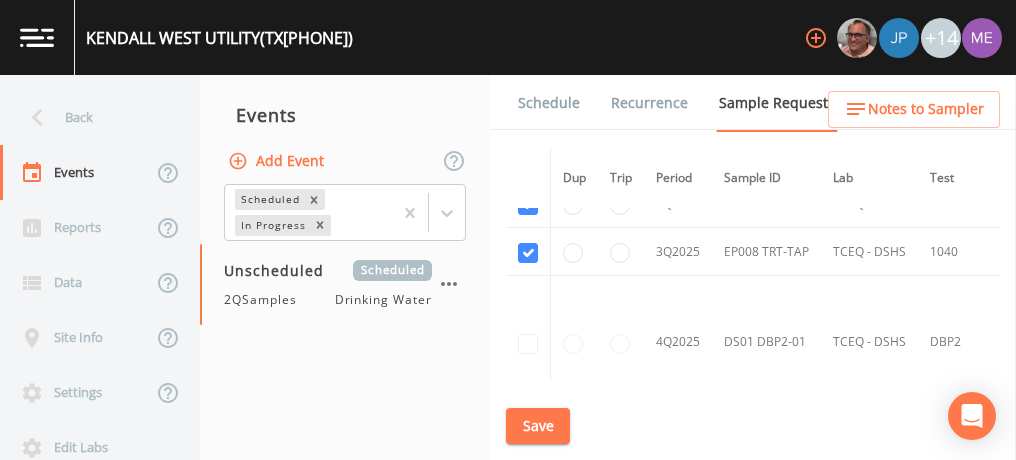 click on "Schedule" at bounding box center (549, 103) 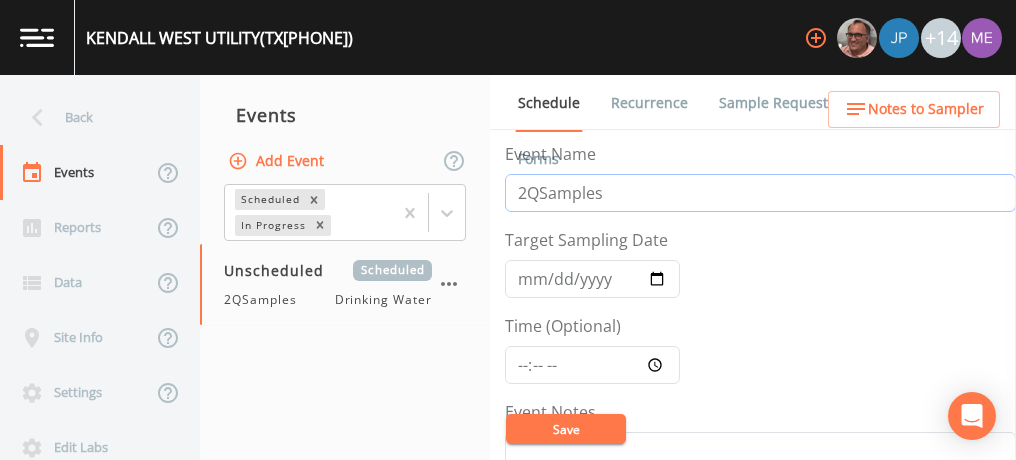 click on "2QSamples" at bounding box center (760, 193) 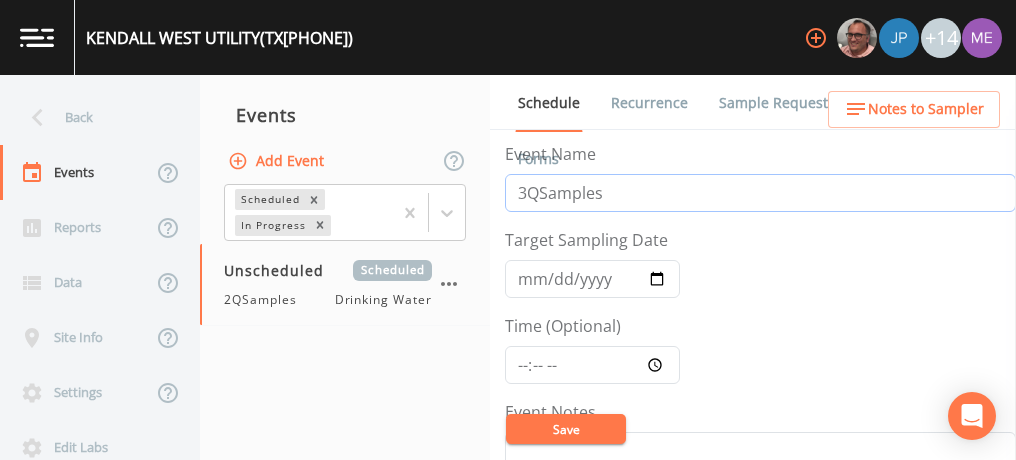 type on "3QSamples" 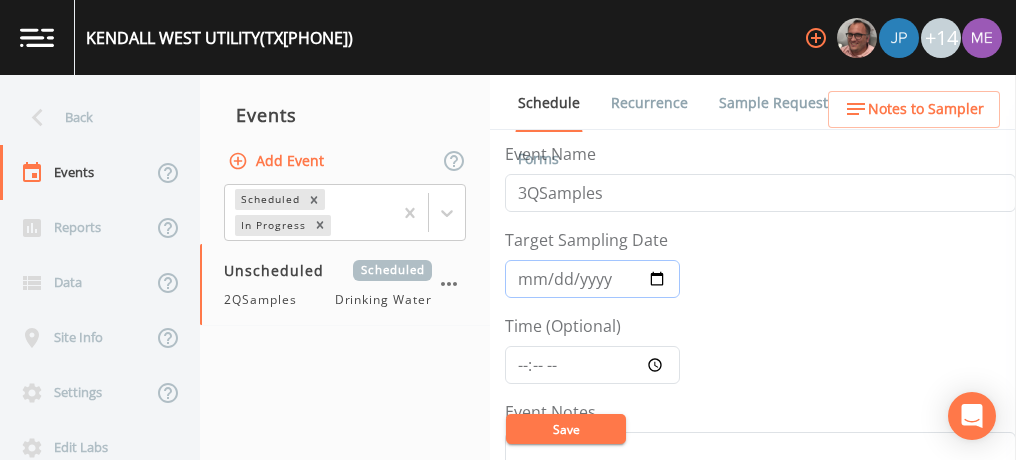 click on "Target Sampling Date" at bounding box center [592, 279] 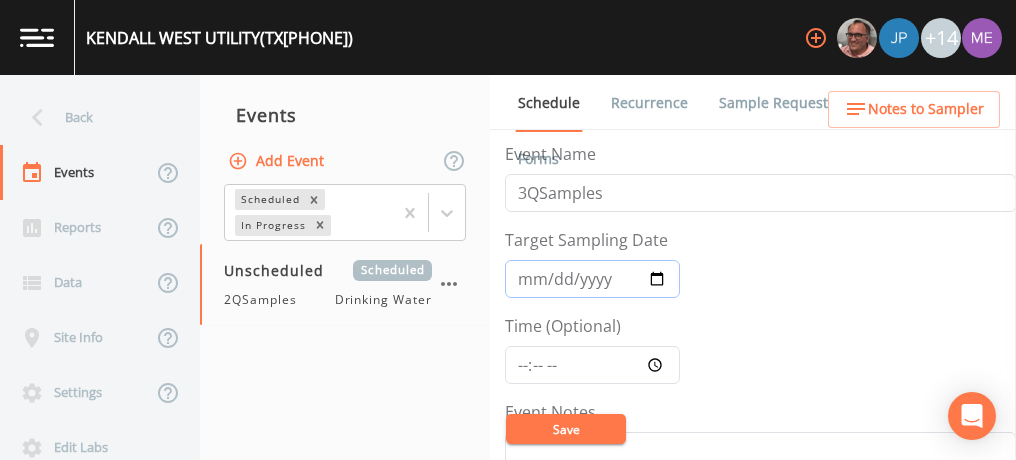 type on "2025-08-12" 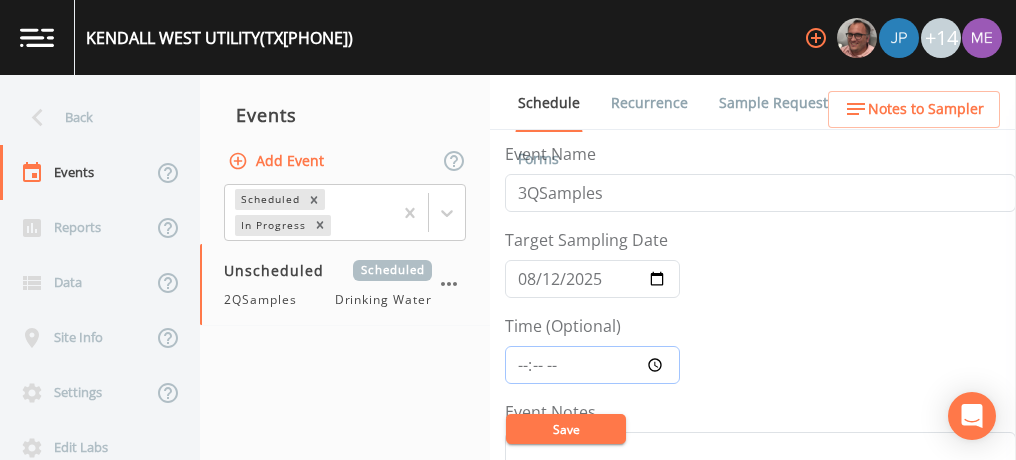 click on "Time (Optional)" at bounding box center [592, 365] 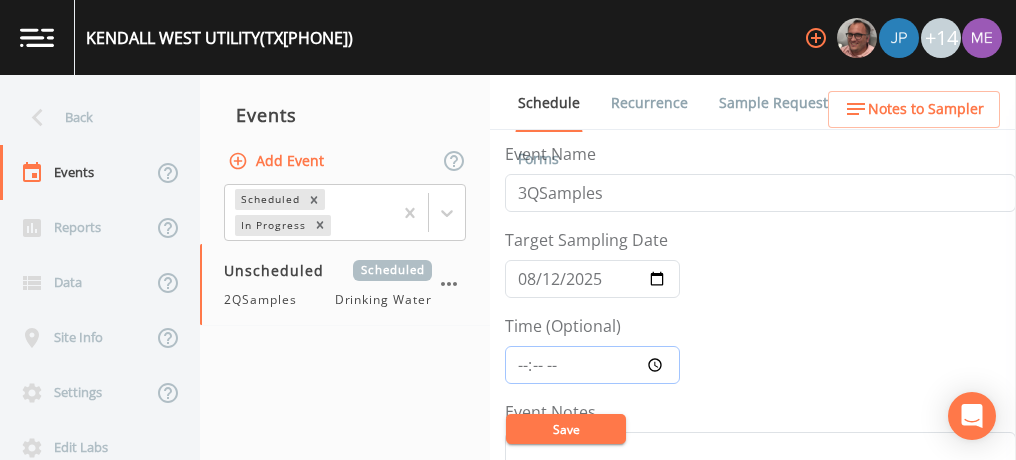 type on "11:30" 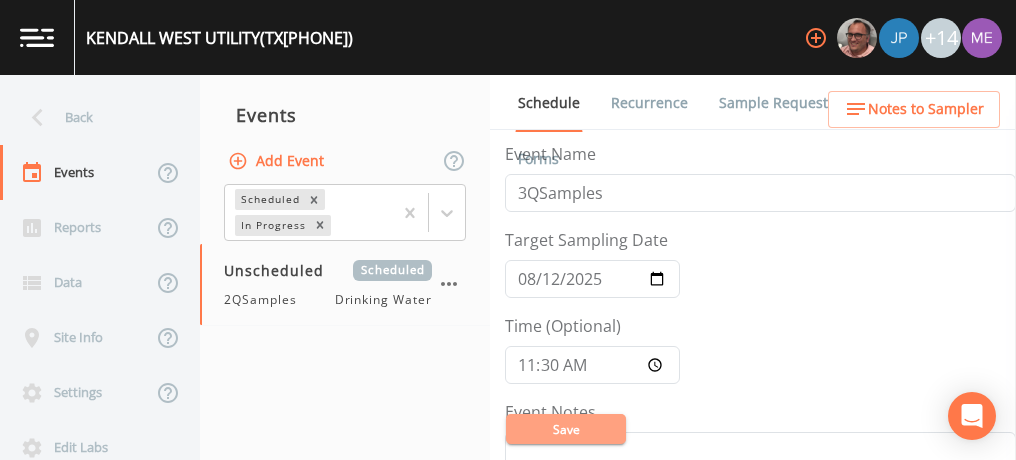 click on "Save" at bounding box center [566, 429] 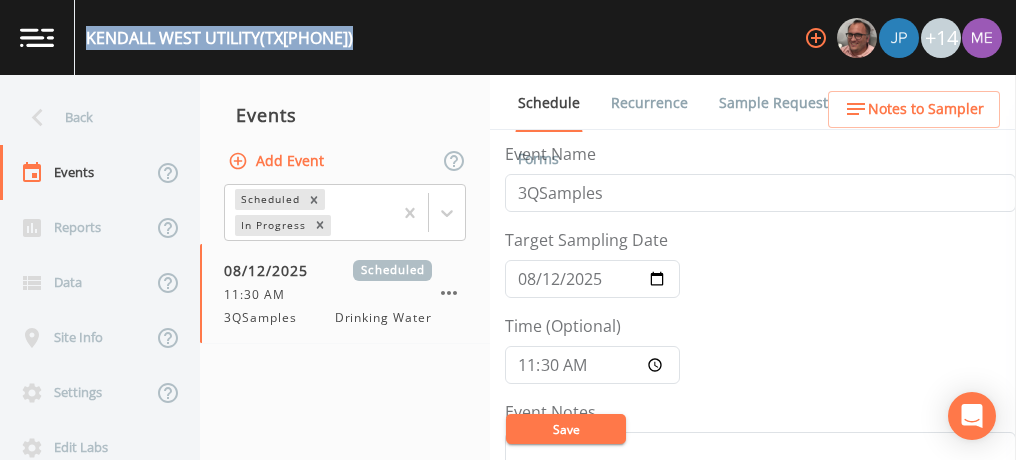 drag, startPoint x: 86, startPoint y: 33, endPoint x: 354, endPoint y: 29, distance: 268.02985 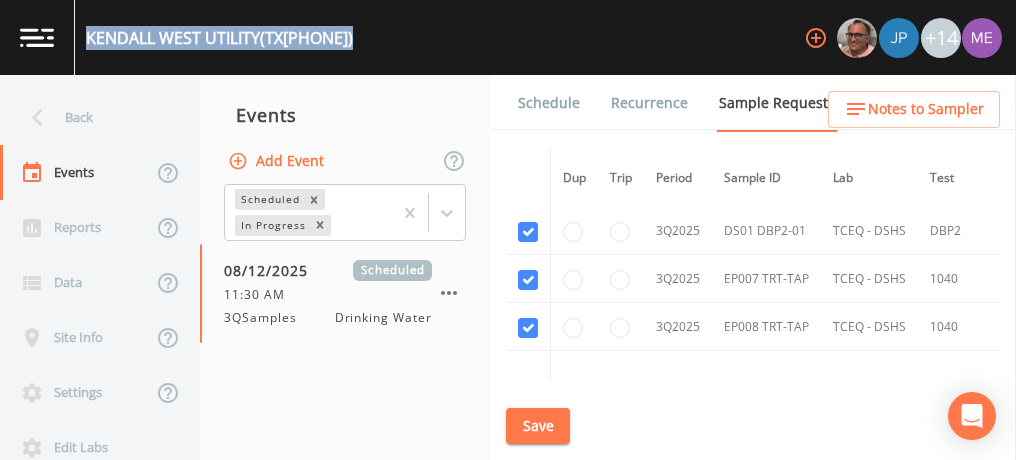 scroll, scrollTop: 3528, scrollLeft: 0, axis: vertical 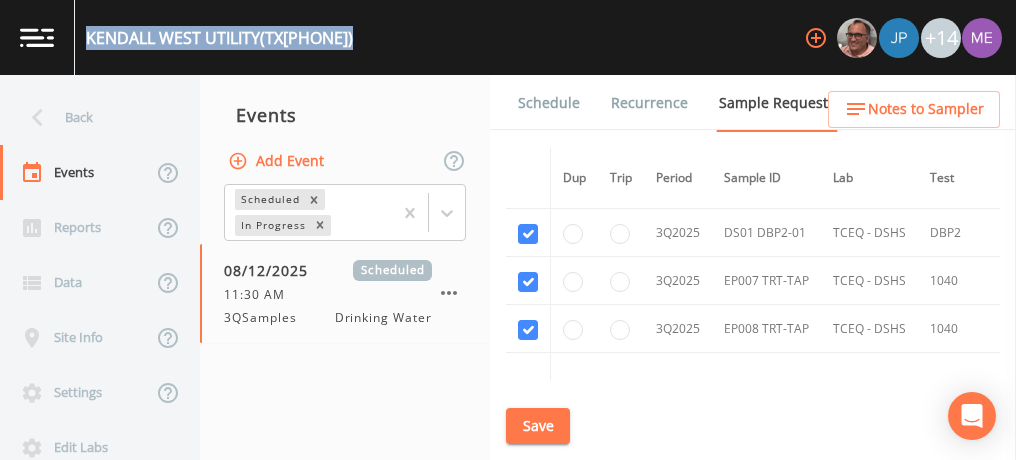 click on "Save" at bounding box center [538, 426] 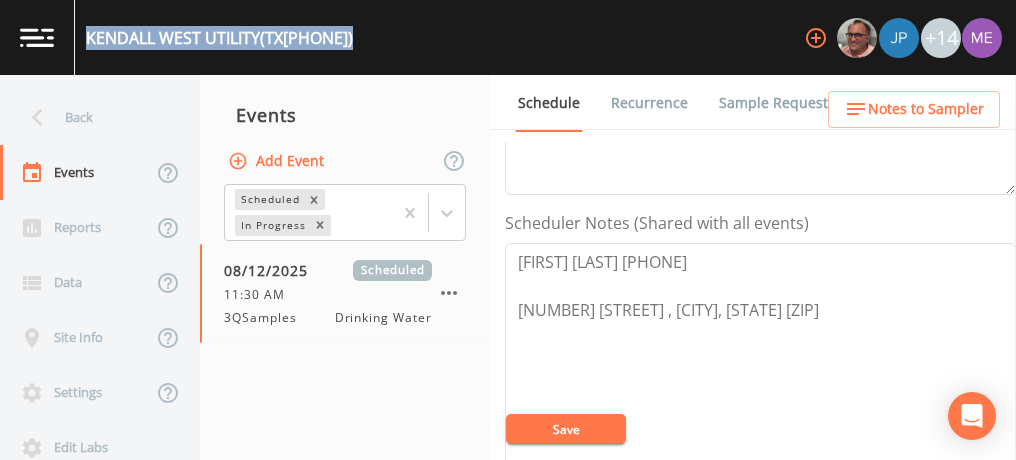 scroll, scrollTop: 500, scrollLeft: 0, axis: vertical 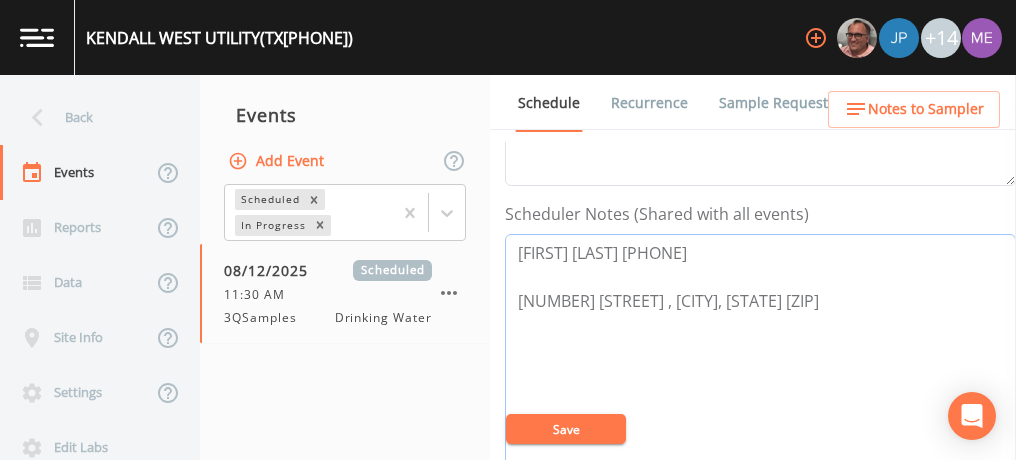 drag, startPoint x: 515, startPoint y: 254, endPoint x: 746, endPoint y: 254, distance: 231 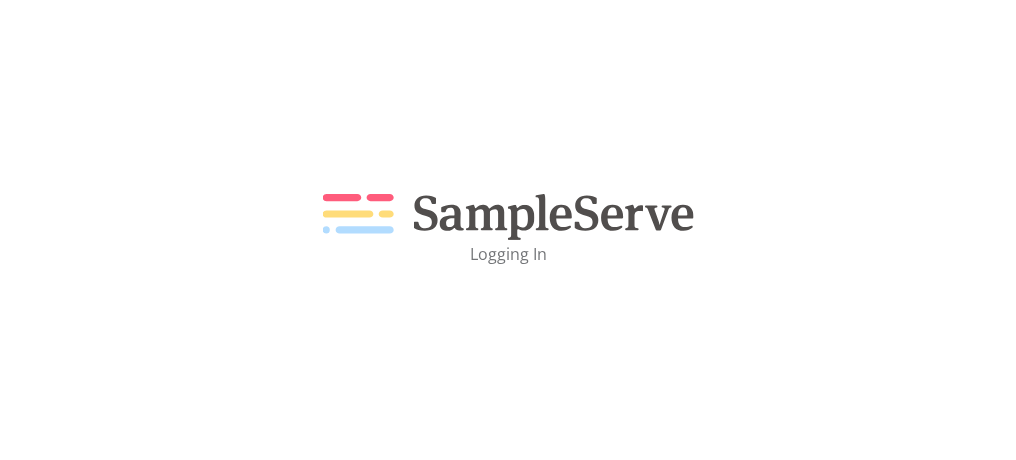 scroll, scrollTop: 0, scrollLeft: 0, axis: both 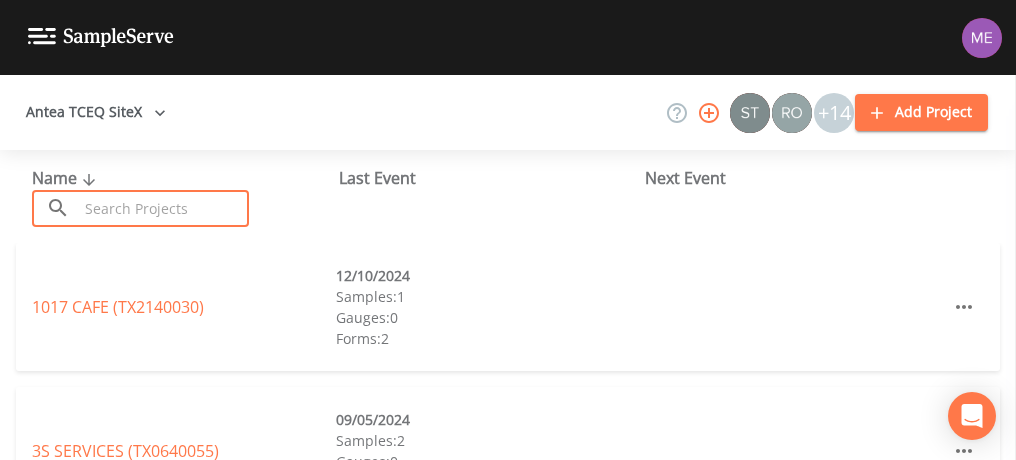 click at bounding box center [163, 208] 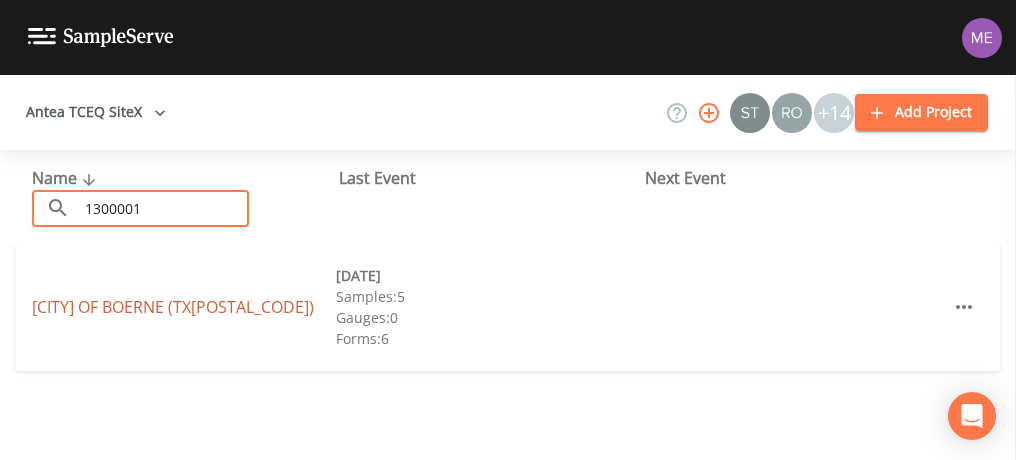 type on "1300001" 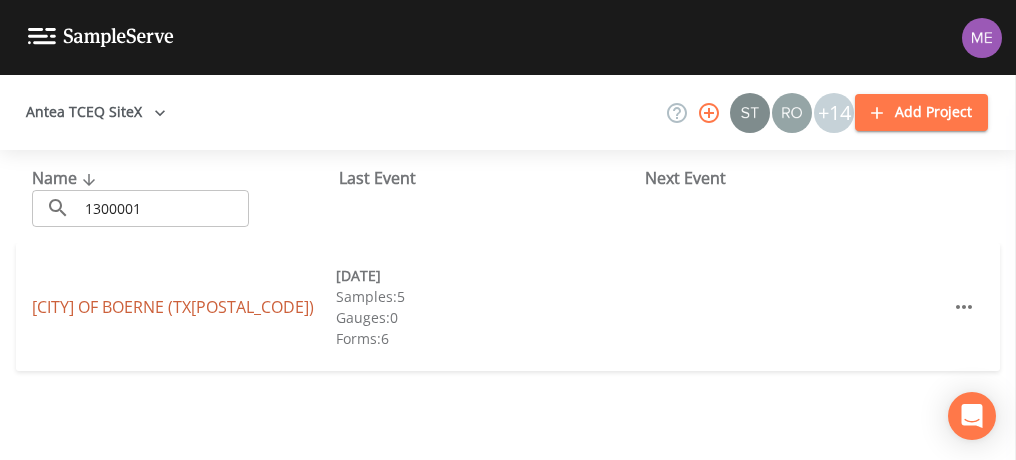 click on "CITY OF BOERNE   (TX1300001)" at bounding box center (173, 307) 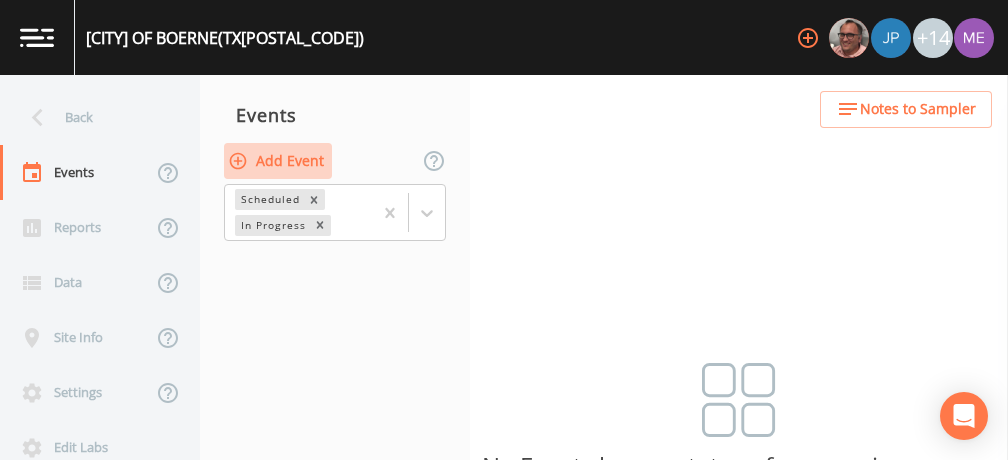 click on "Add Event" at bounding box center (278, 161) 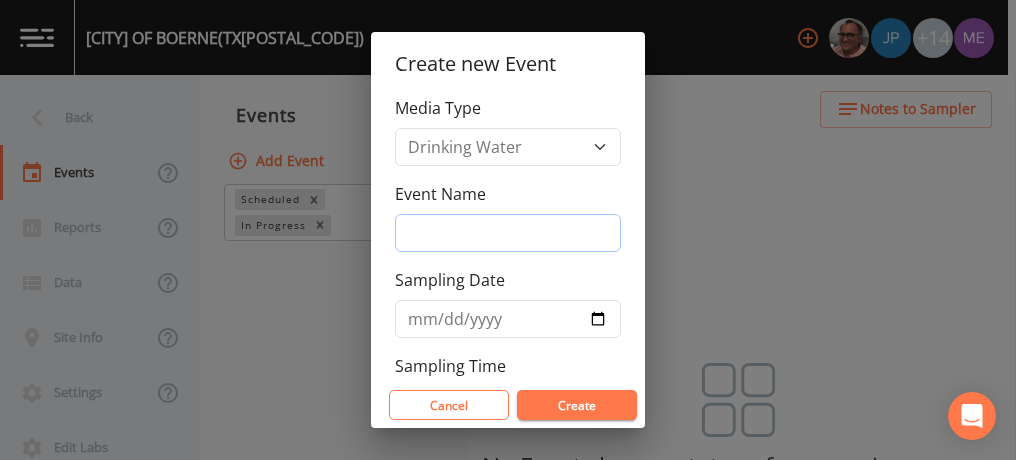 click on "Event Name" at bounding box center [508, 233] 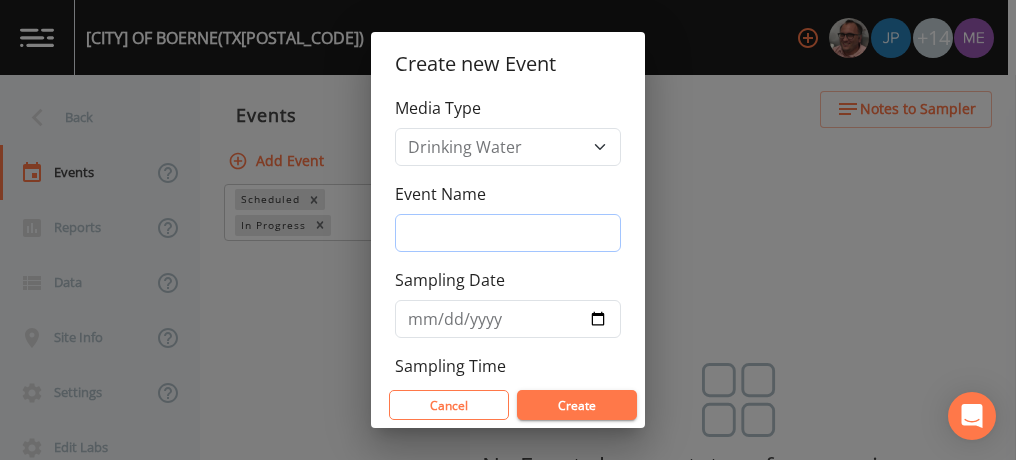type on "3QSamples" 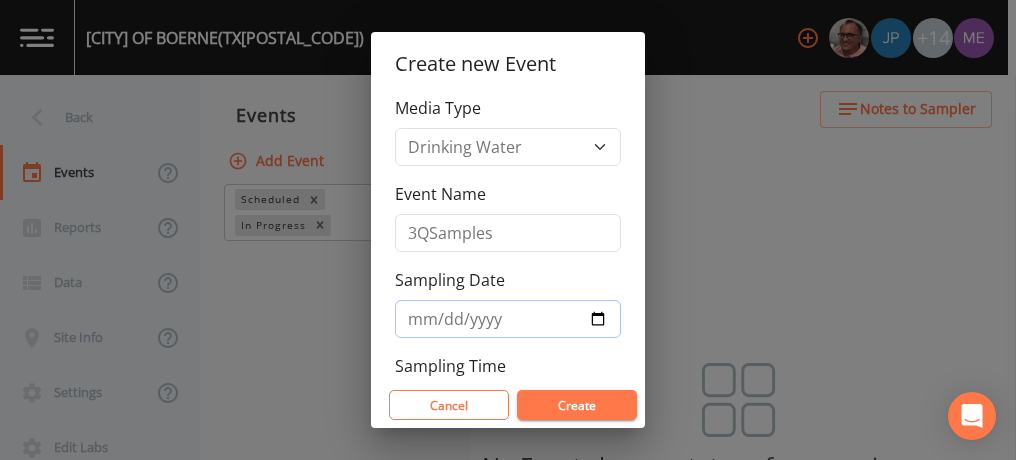 type on "2025-08-12" 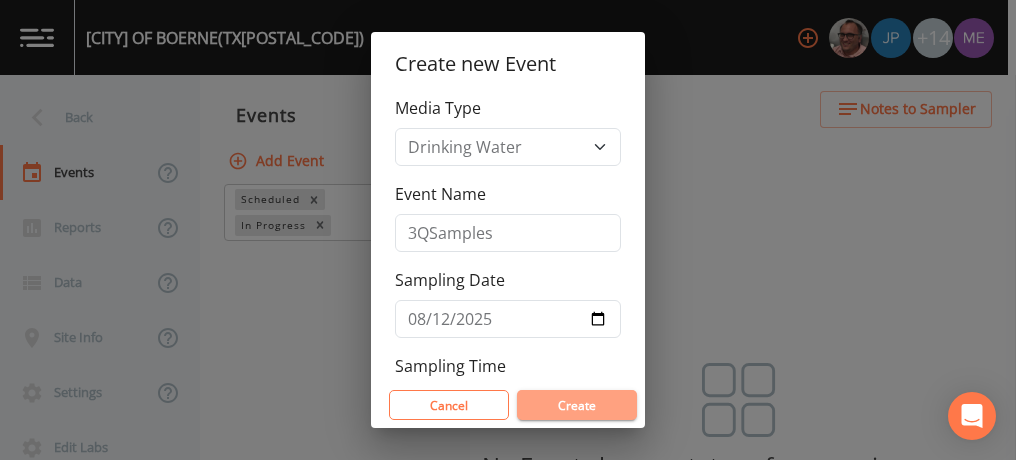 click on "Create" at bounding box center (577, 405) 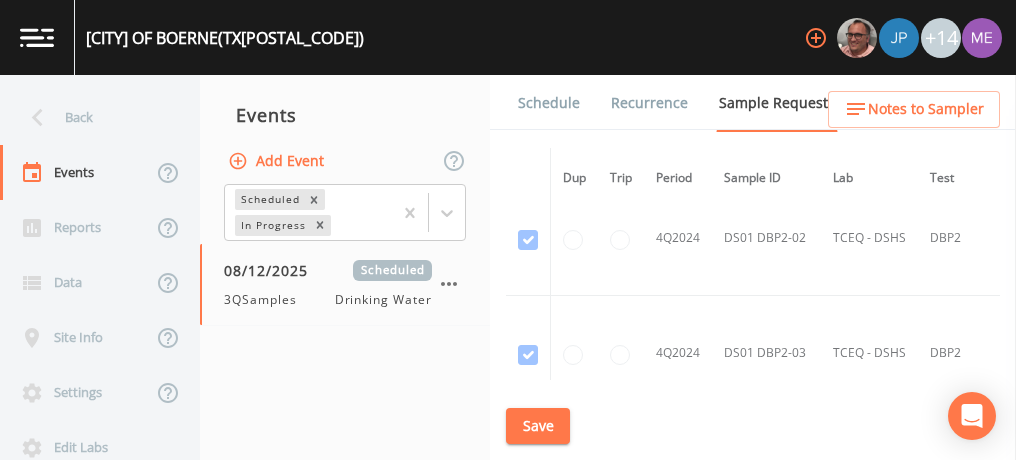 scroll, scrollTop: 4397, scrollLeft: 0, axis: vertical 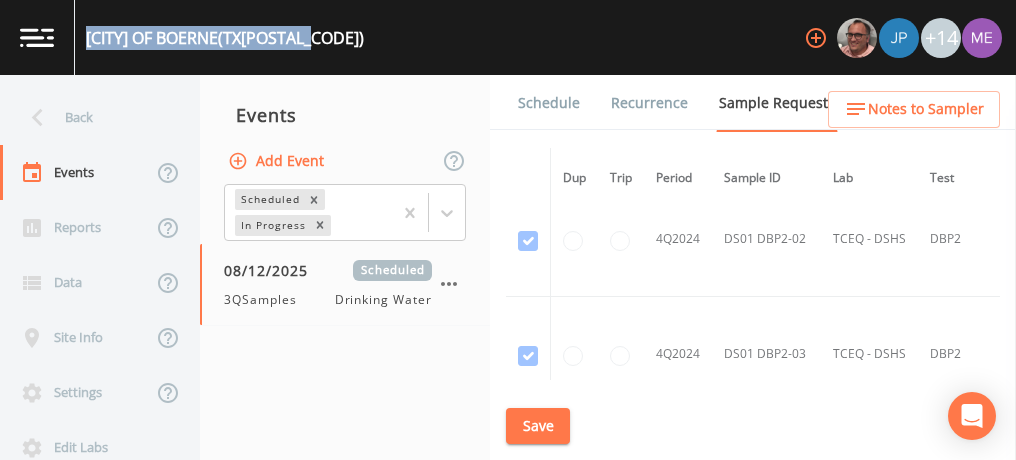 drag, startPoint x: 87, startPoint y: 41, endPoint x: 306, endPoint y: 39, distance: 219.00912 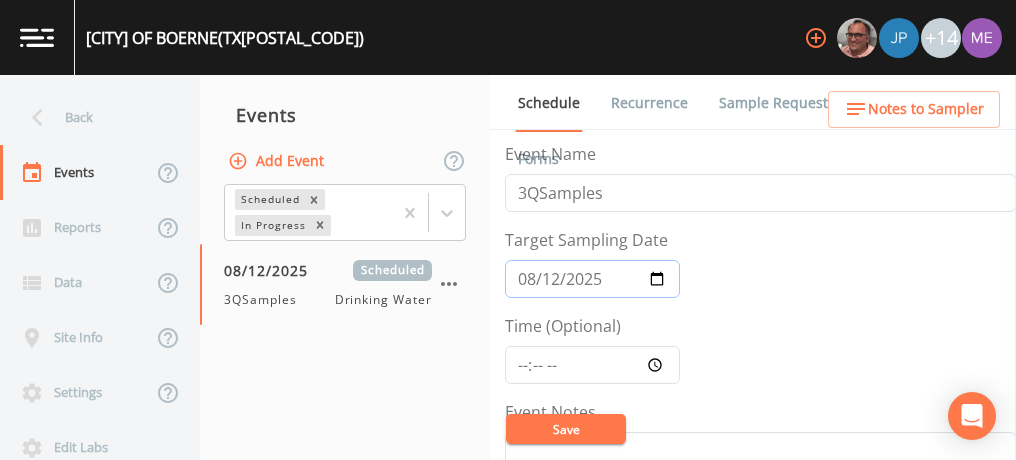 click on "2025-08-12" at bounding box center [592, 279] 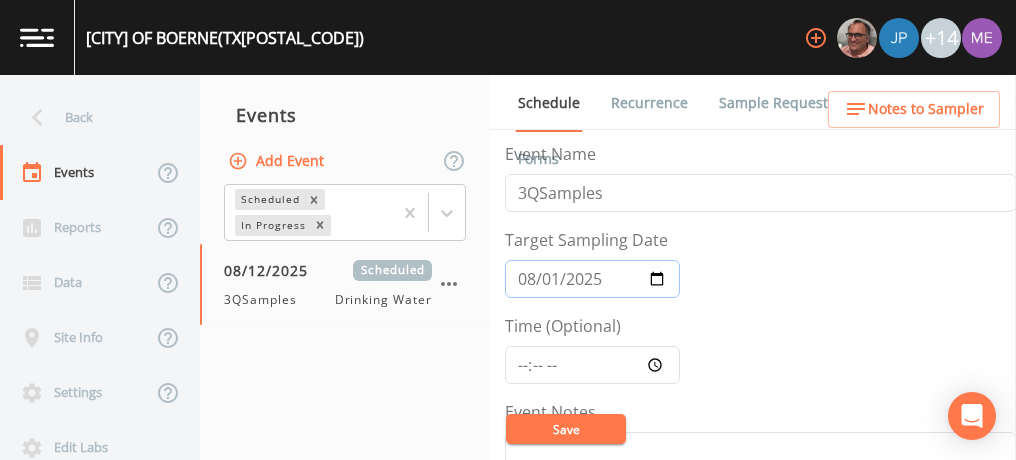 type on "[DATE]" 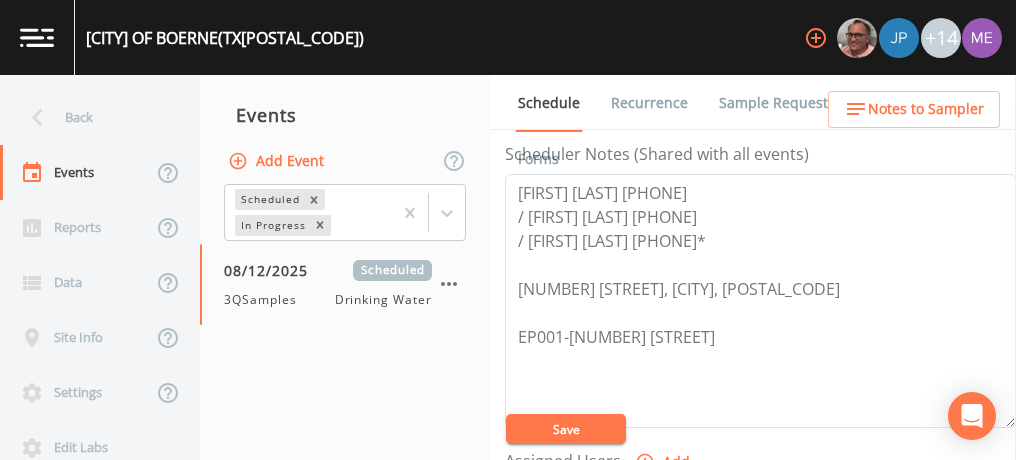 scroll, scrollTop: 563, scrollLeft: 0, axis: vertical 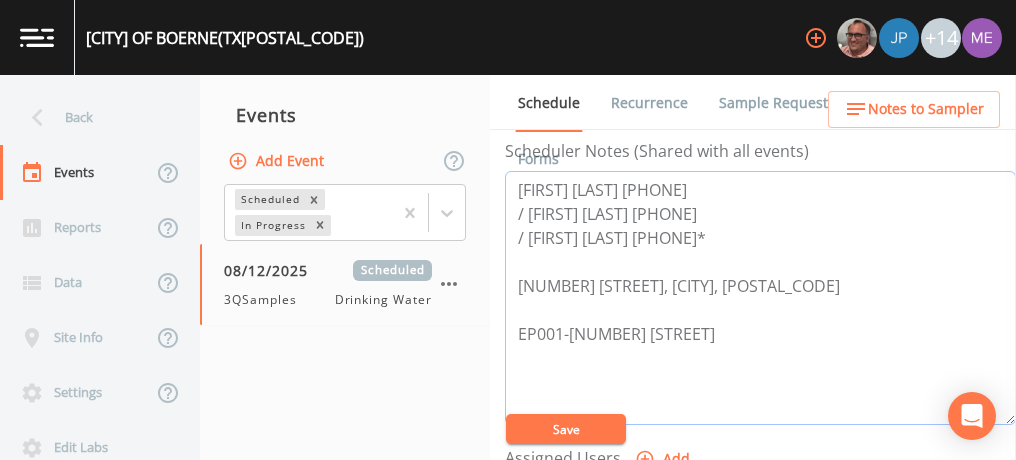 drag, startPoint x: 518, startPoint y: 180, endPoint x: 720, endPoint y: 177, distance: 202.02228 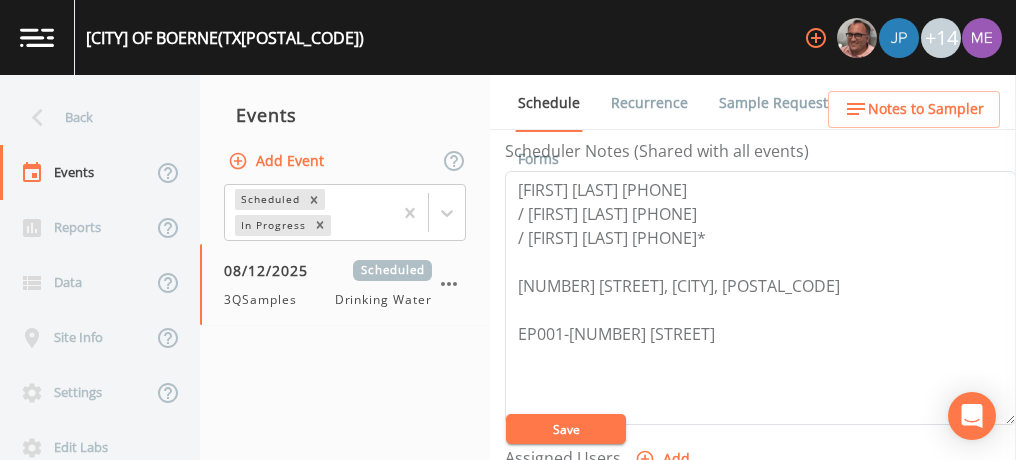 click on "Sample Requests" at bounding box center (777, 103) 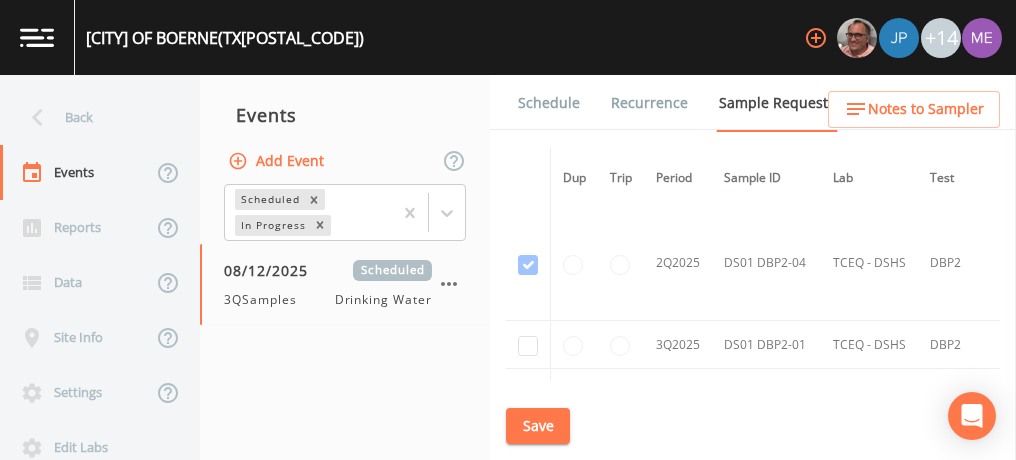 scroll, scrollTop: 7608, scrollLeft: 0, axis: vertical 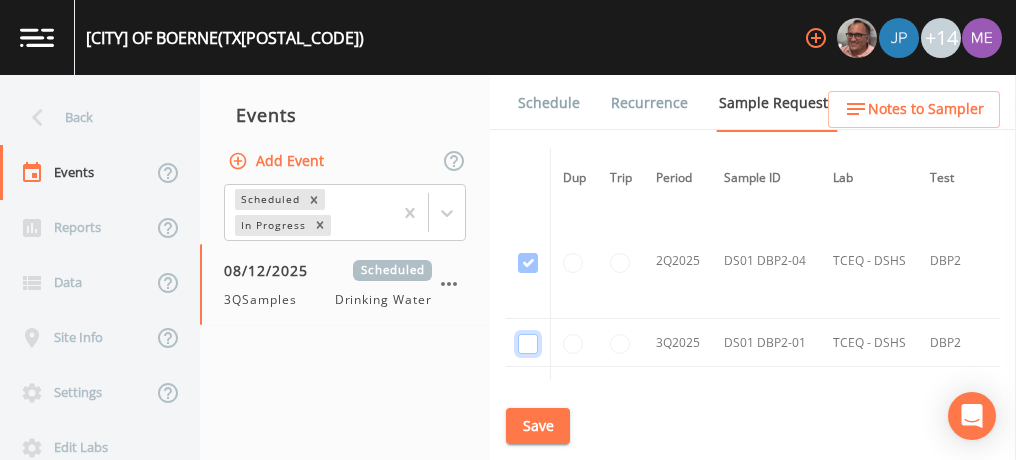 click at bounding box center [528, -4465] 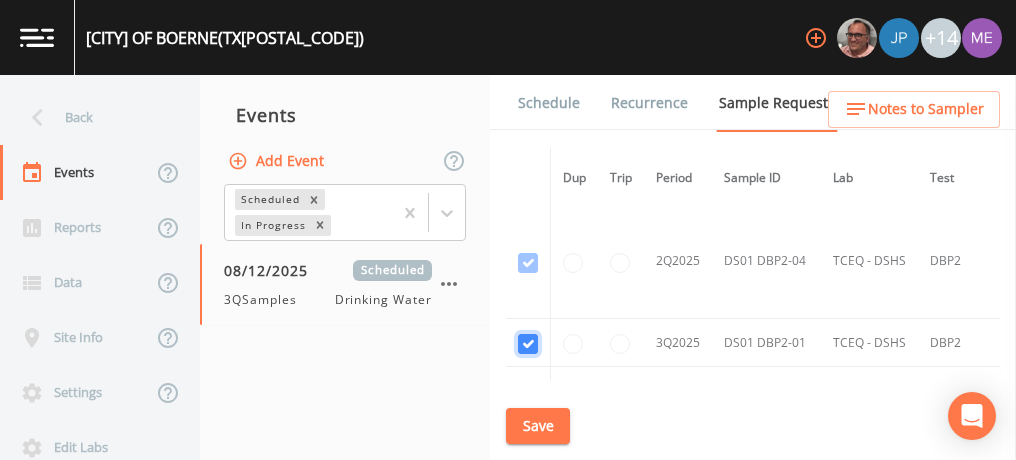 checkbox on "true" 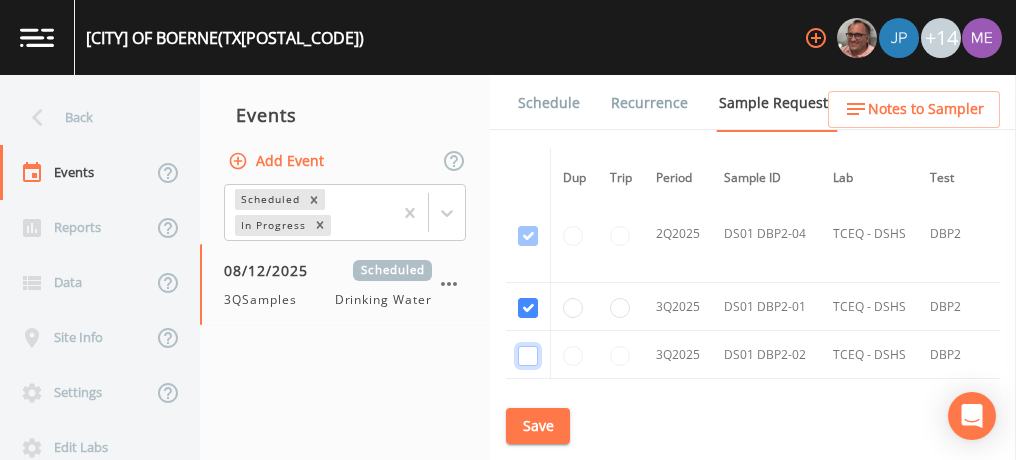 click at bounding box center [528, -3963] 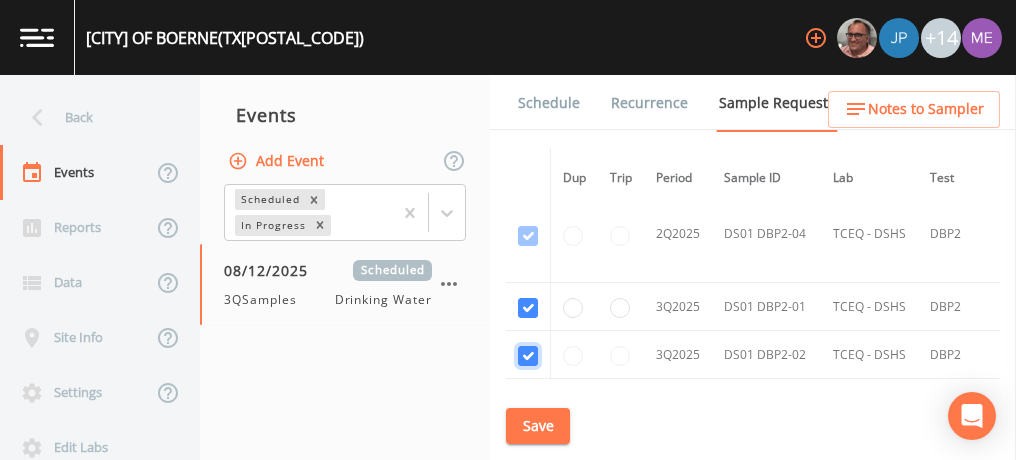 checkbox on "true" 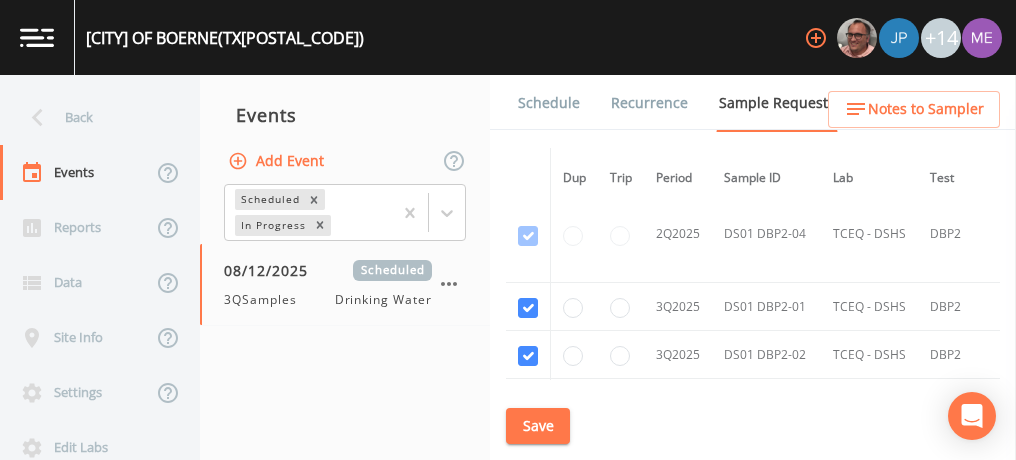 click at bounding box center (528, -3866) 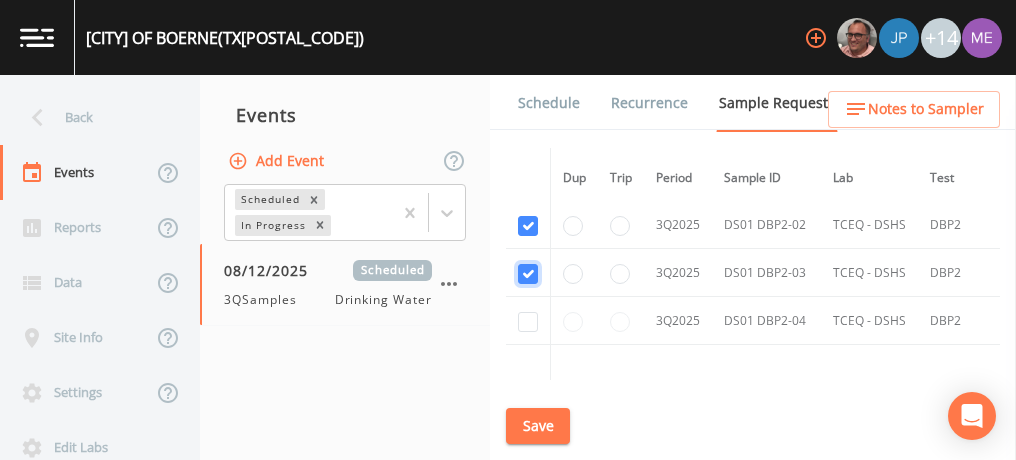 scroll, scrollTop: 6875, scrollLeft: 0, axis: vertical 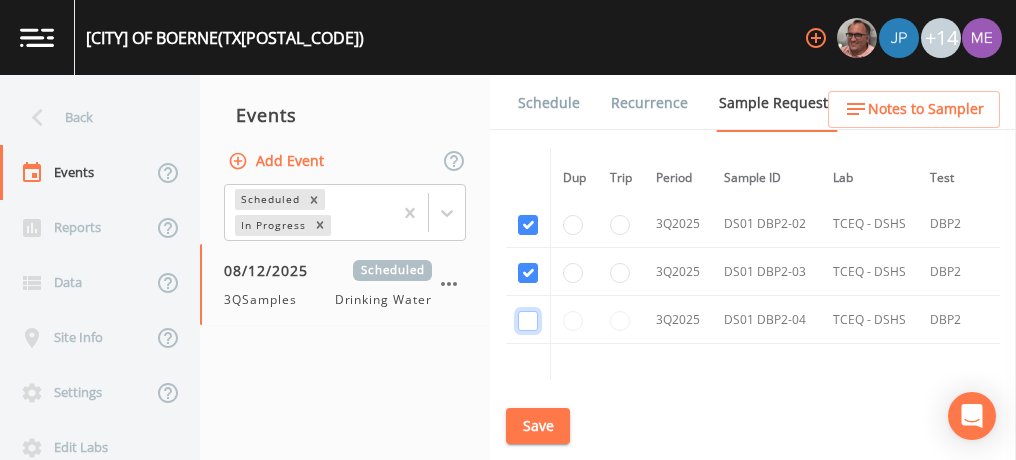 click at bounding box center (528, -3900) 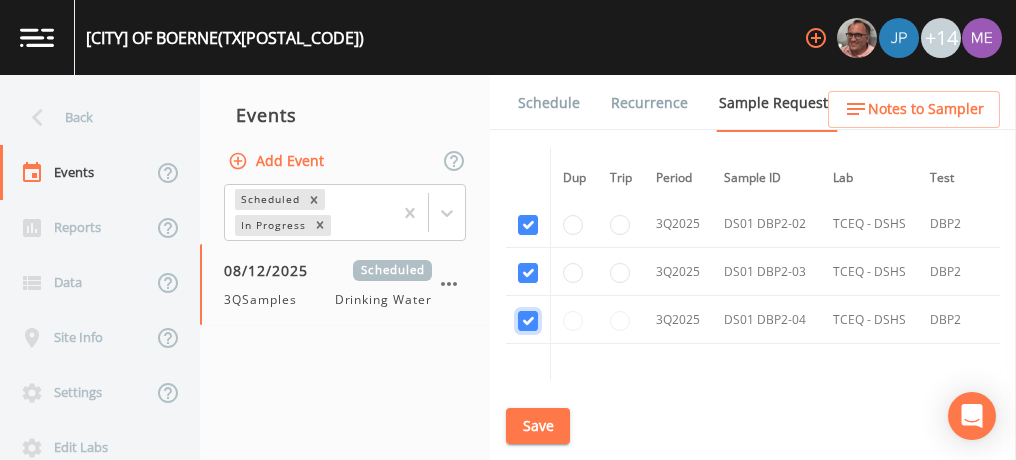 checkbox on "true" 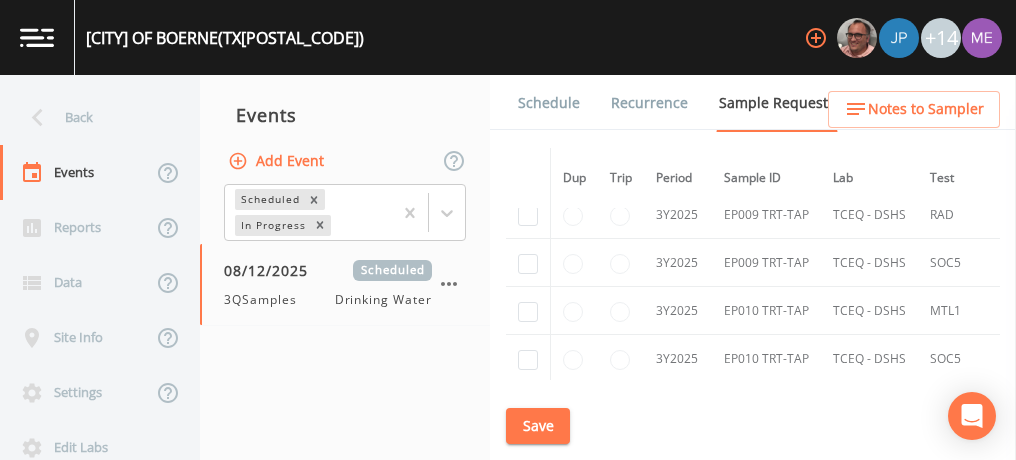 scroll, scrollTop: 5872, scrollLeft: 0, axis: vertical 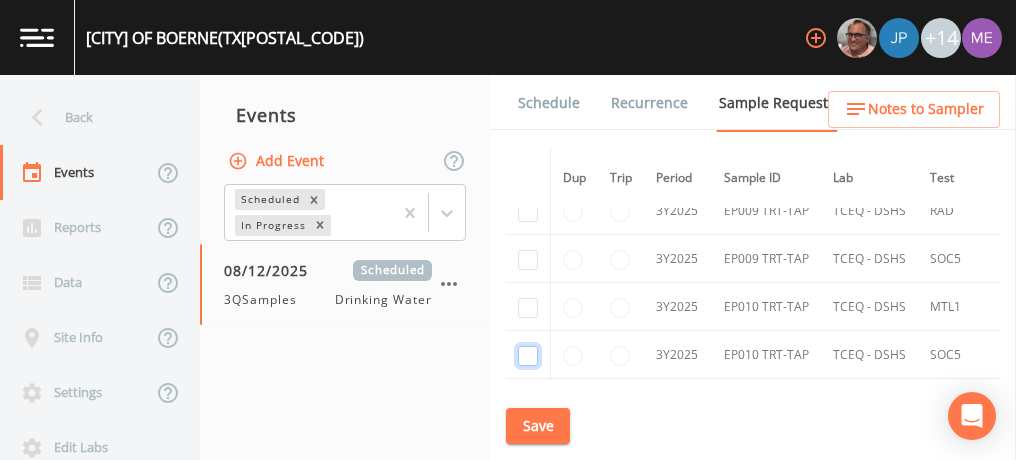 click at bounding box center [528, 356] 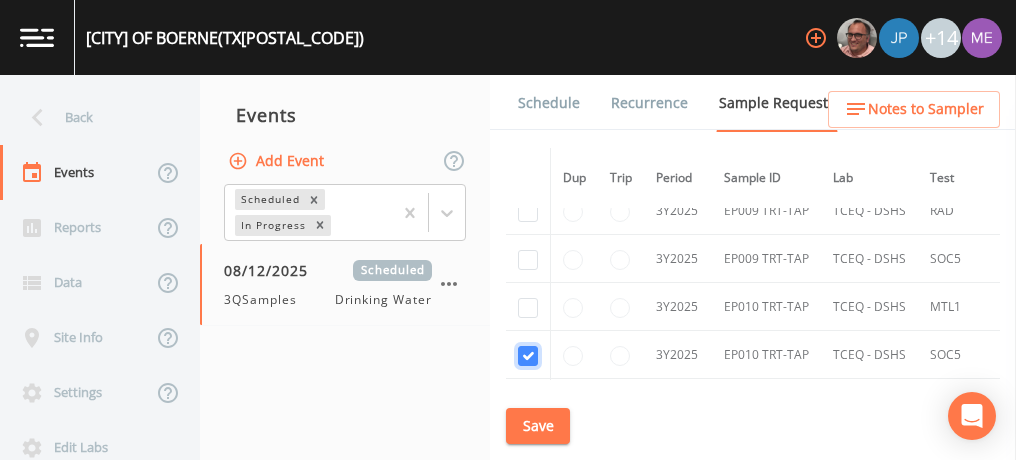 checkbox on "true" 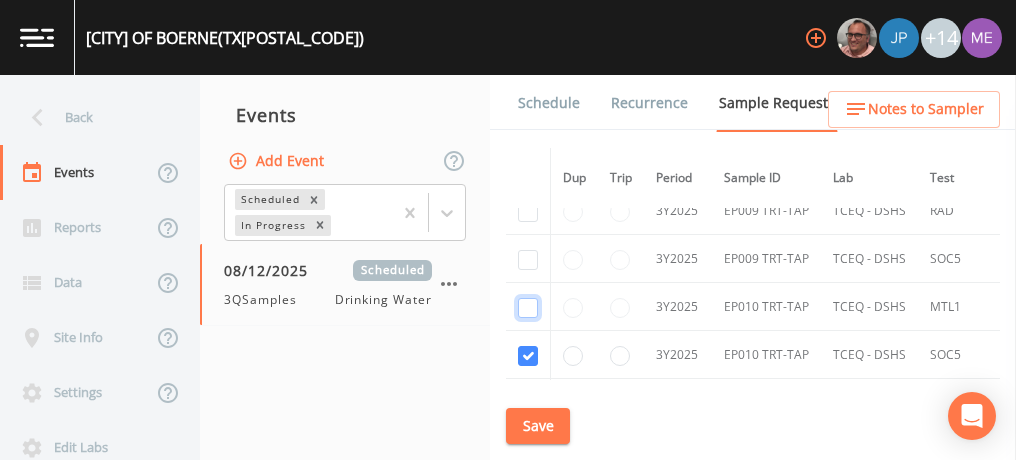 click at bounding box center (528, 308) 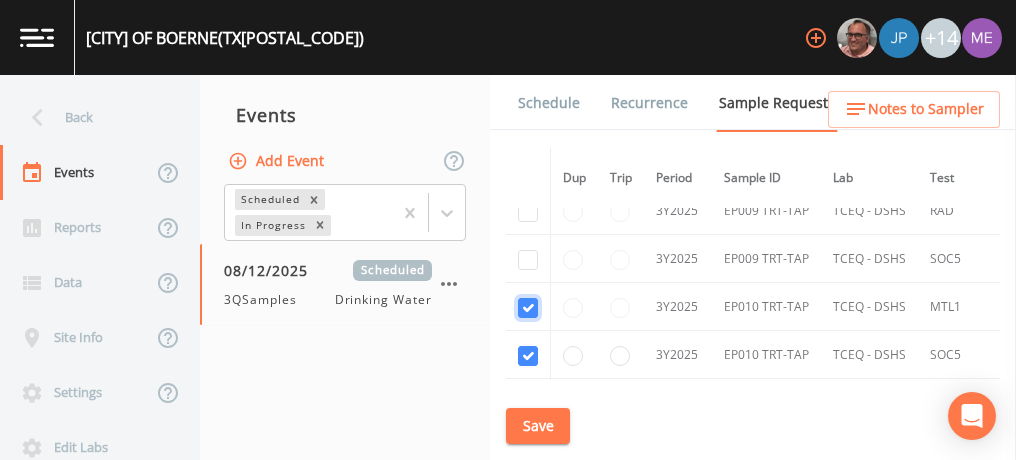checkbox on "true" 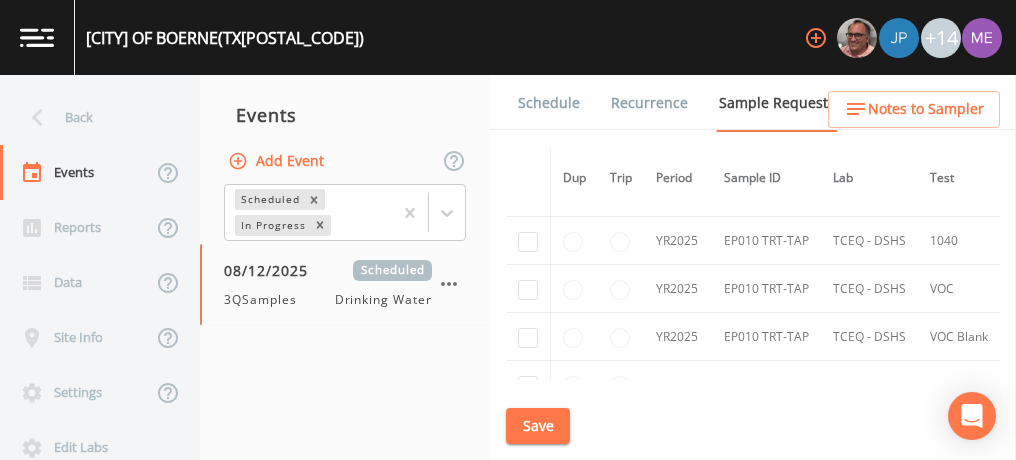 scroll, scrollTop: 5013, scrollLeft: 0, axis: vertical 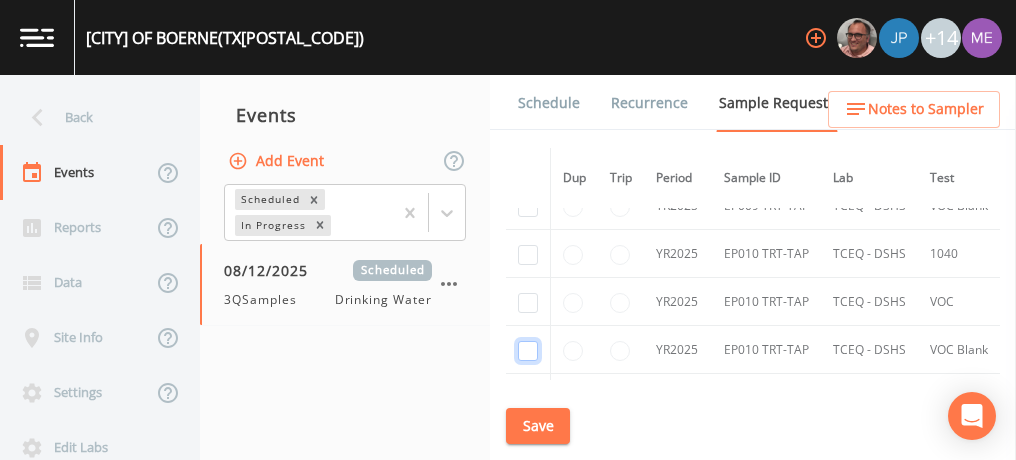 click at bounding box center [528, -2523] 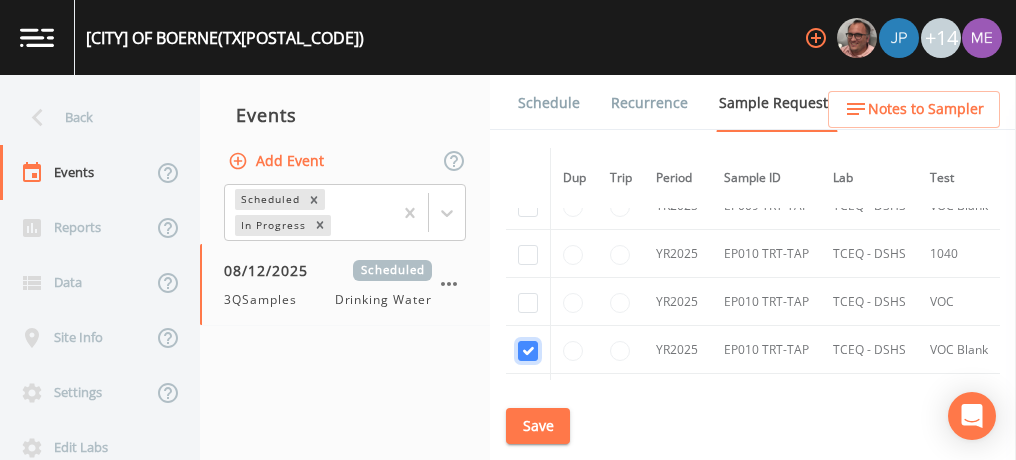 checkbox on "true" 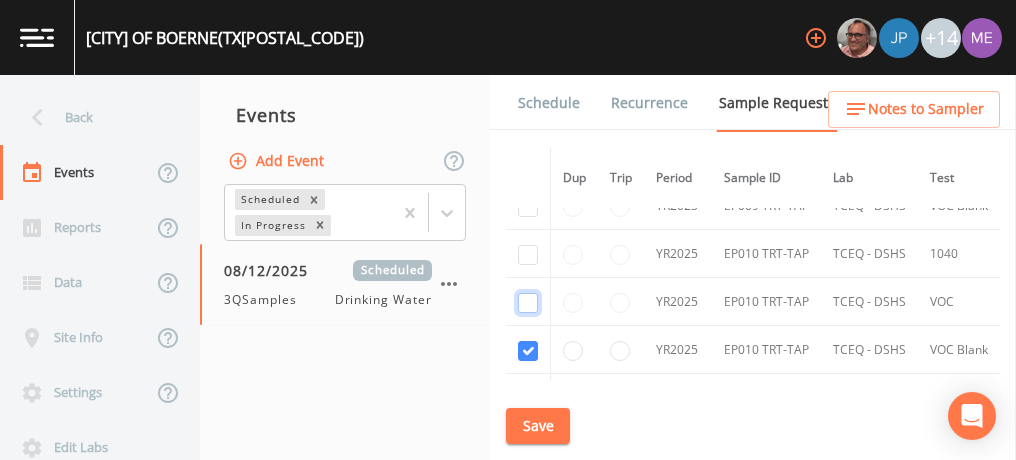 click at bounding box center [528, -2620] 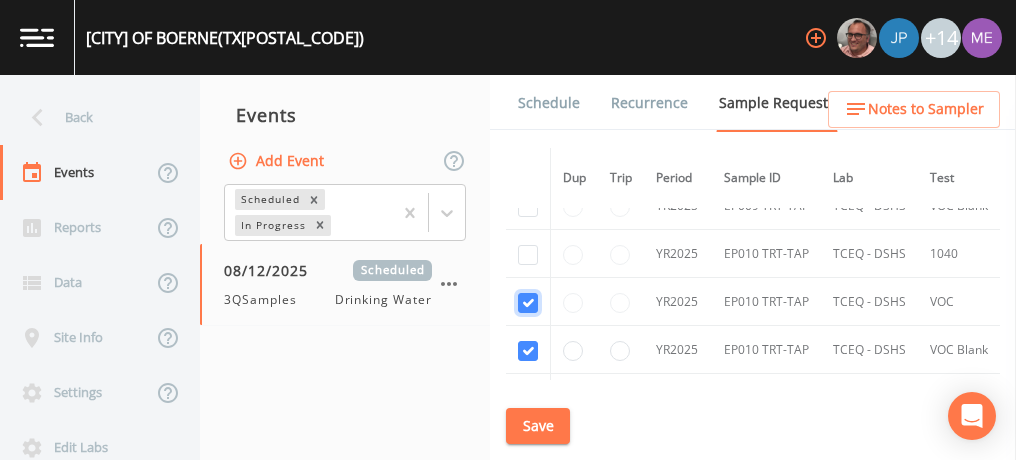 checkbox on "true" 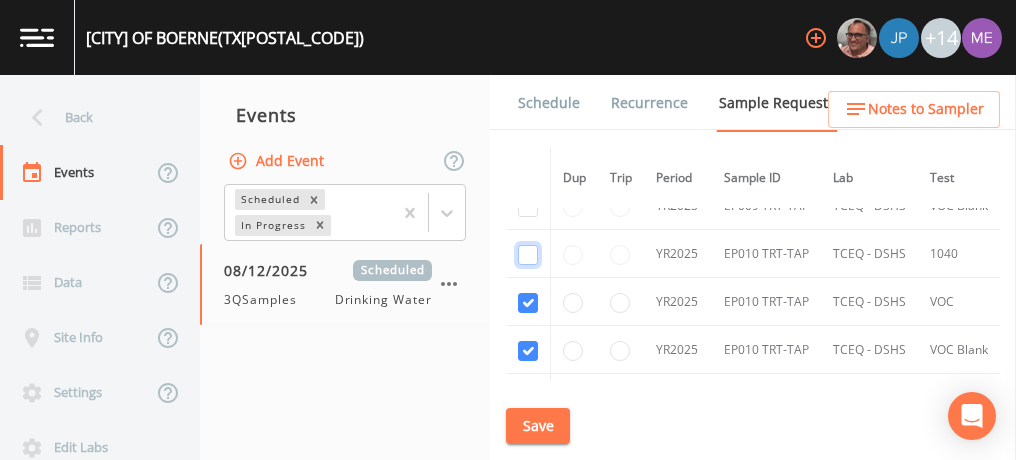 click at bounding box center [528, -2717] 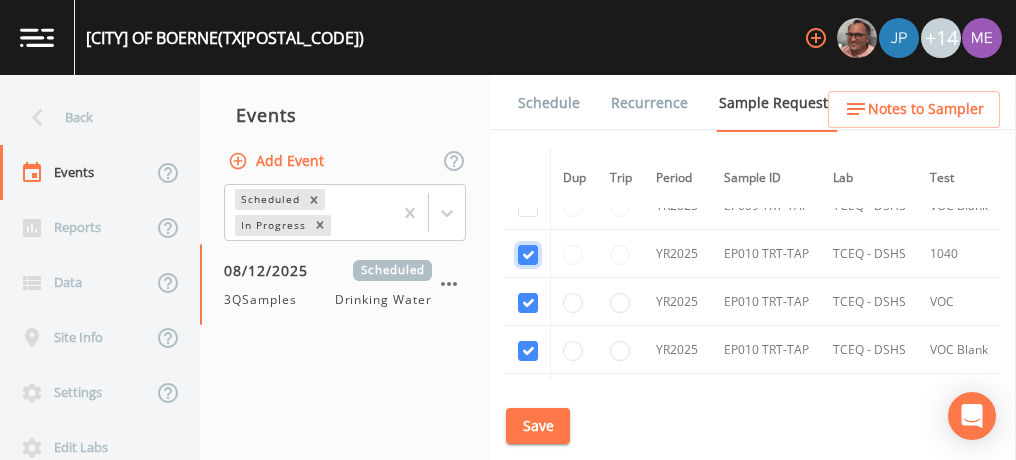 checkbox on "true" 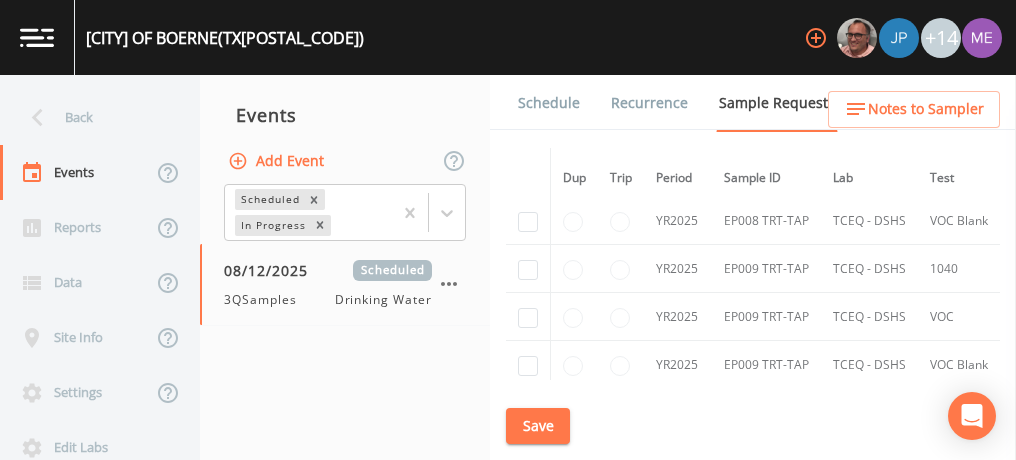 scroll, scrollTop: 4856, scrollLeft: 0, axis: vertical 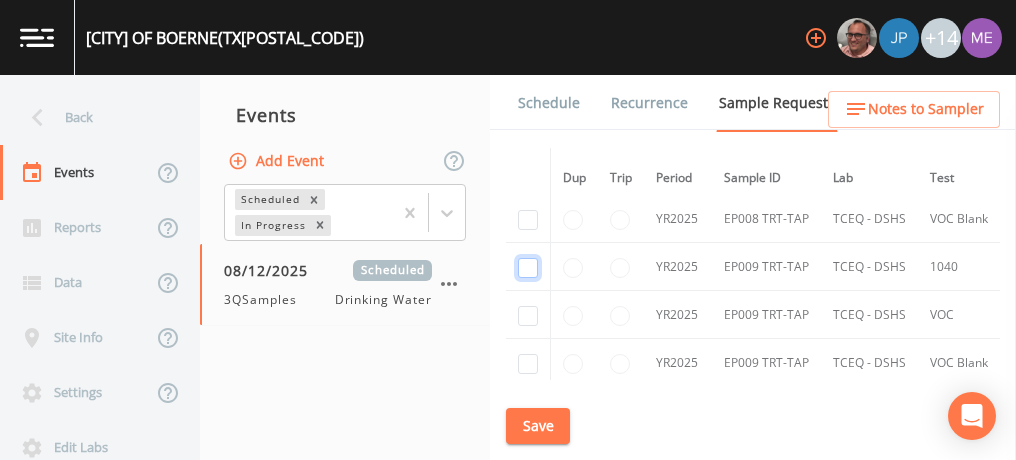click at bounding box center (528, -2851) 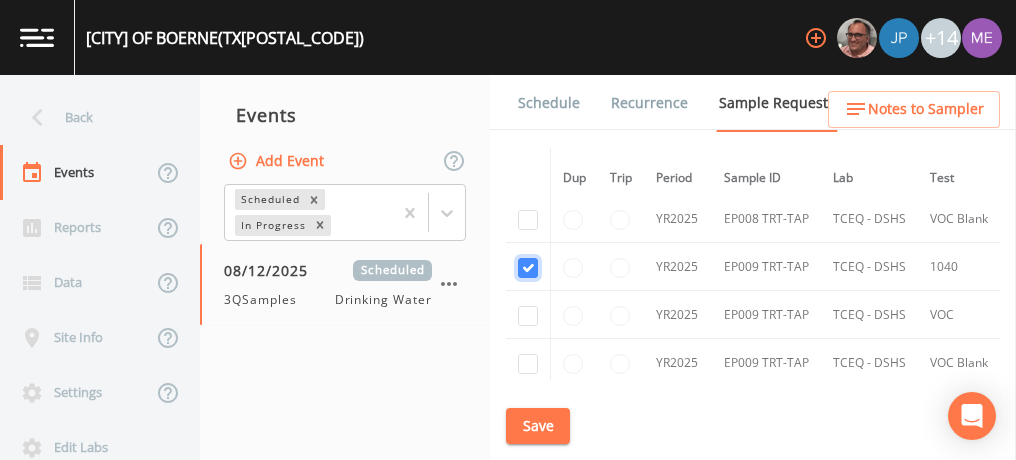 checkbox on "true" 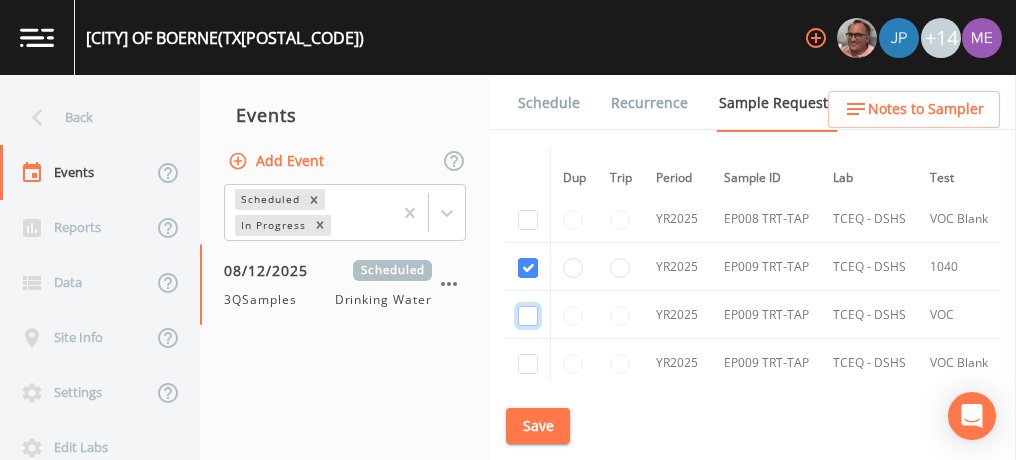click at bounding box center (528, -2754) 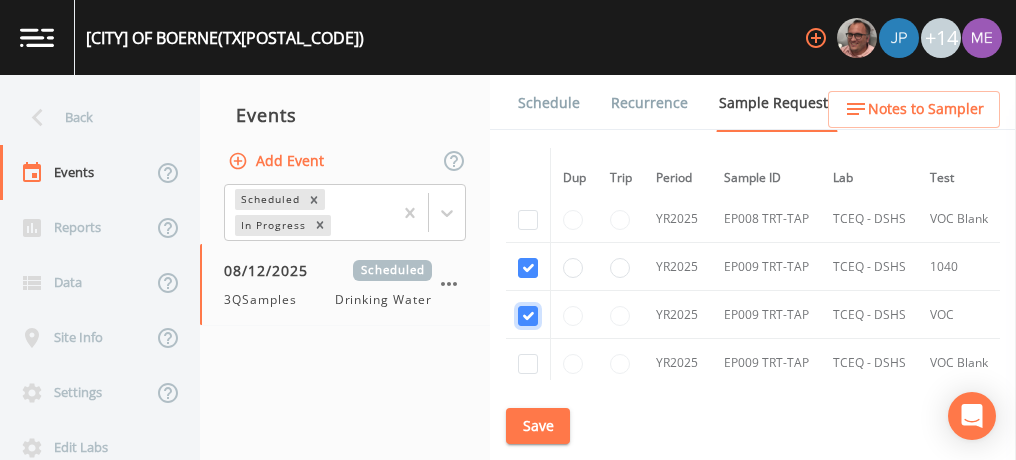 checkbox on "true" 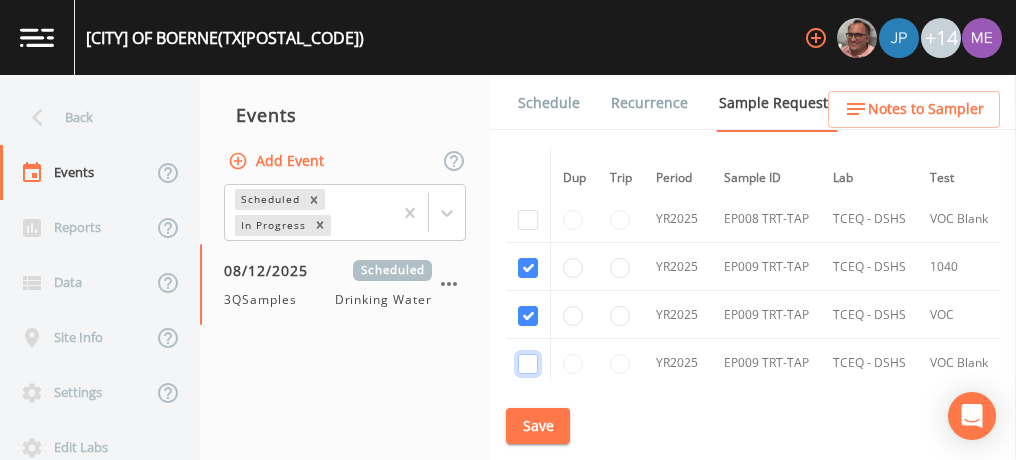 click at bounding box center (528, -2657) 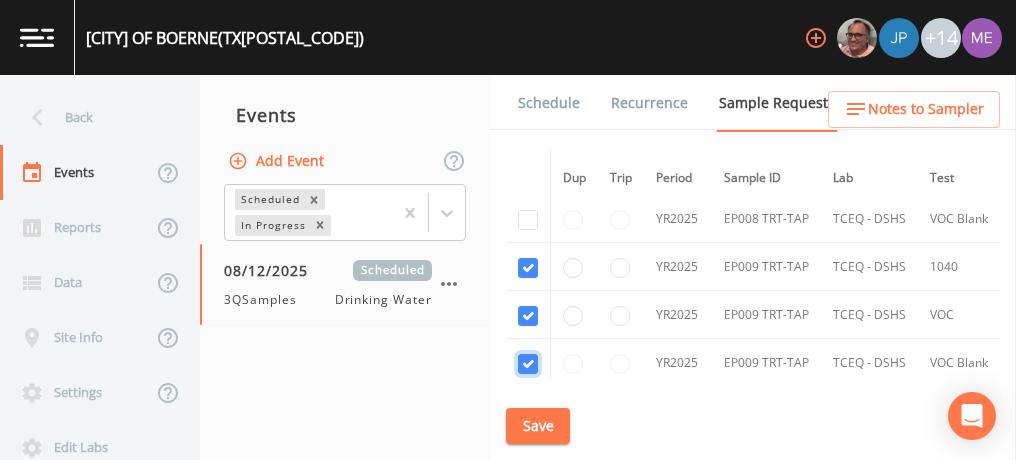 checkbox on "true" 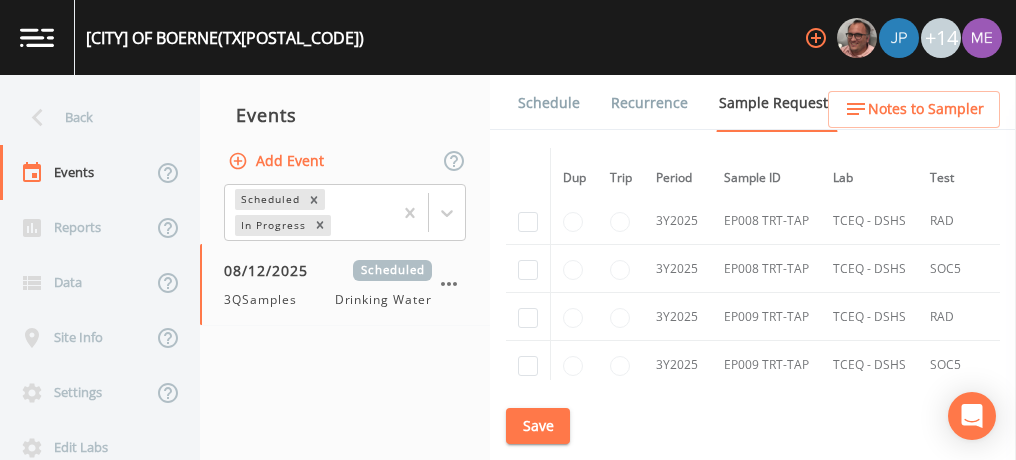 scroll, scrollTop: 5773, scrollLeft: 0, axis: vertical 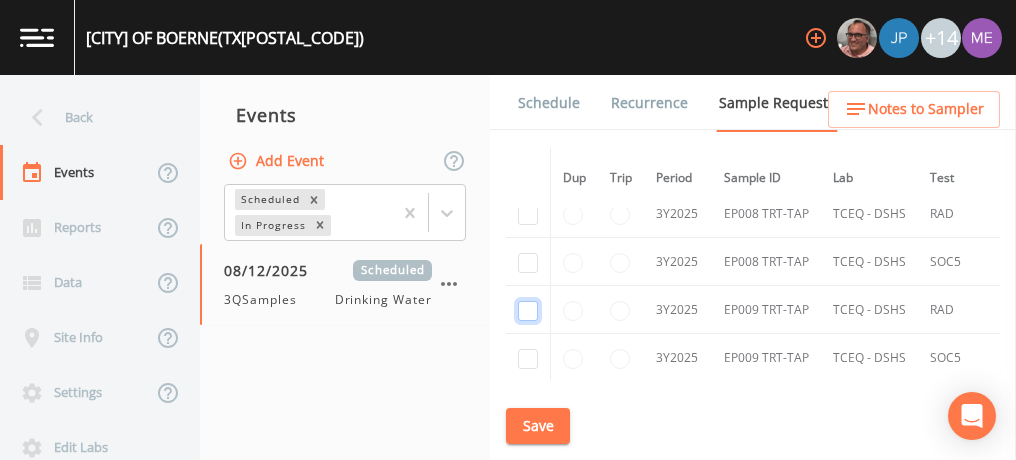 click at bounding box center [528, 311] 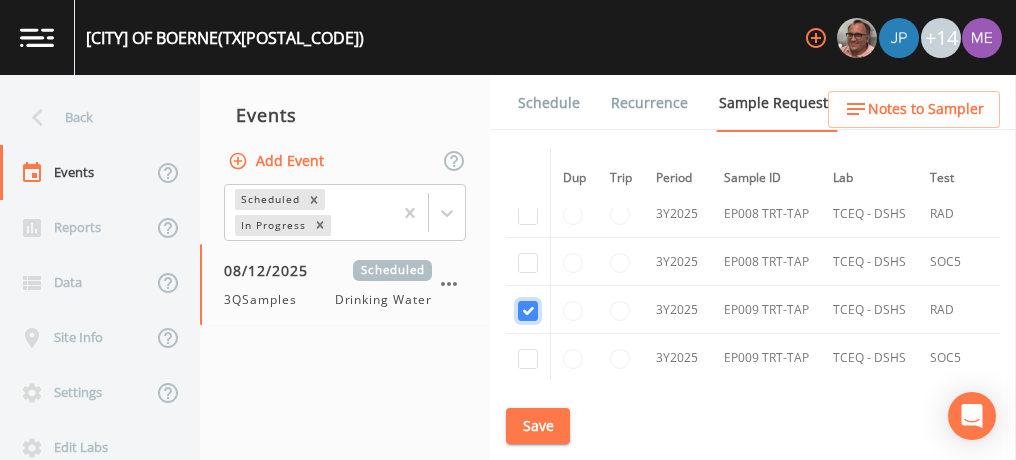 checkbox on "true" 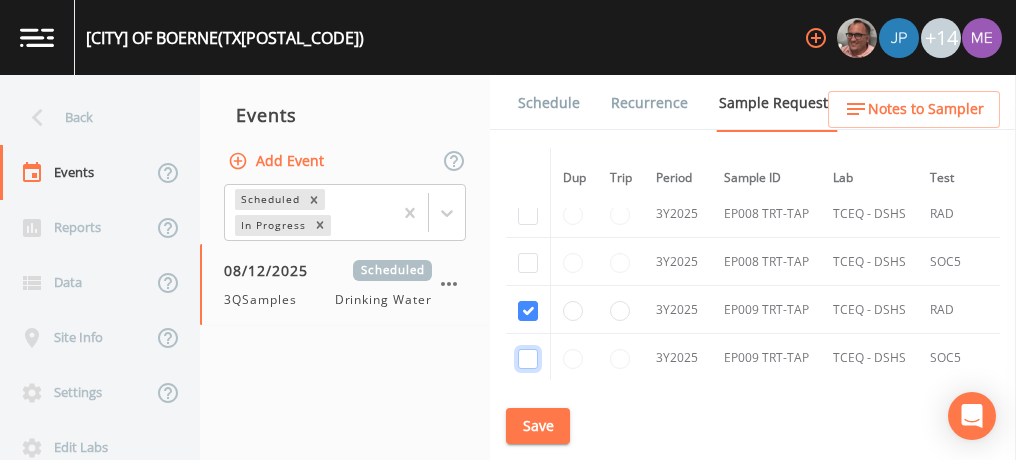 click at bounding box center [528, 359] 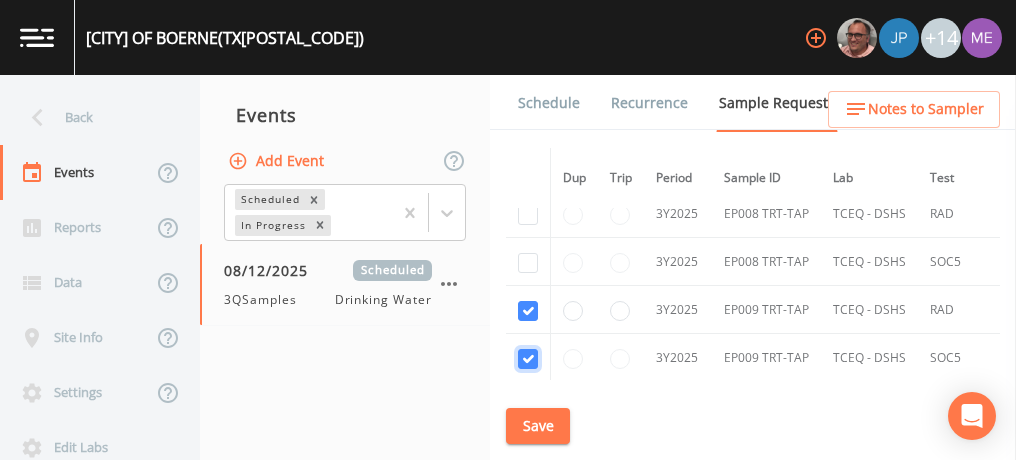 checkbox on "true" 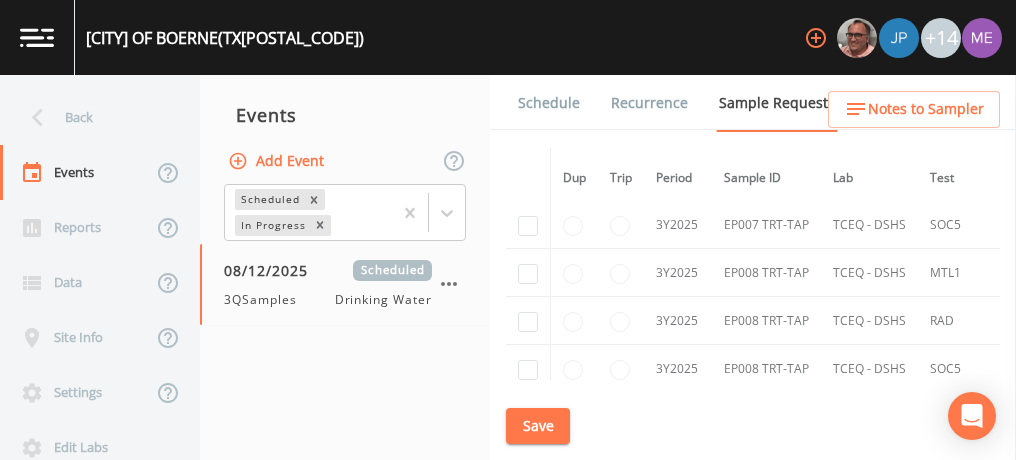 scroll, scrollTop: 5667, scrollLeft: 0, axis: vertical 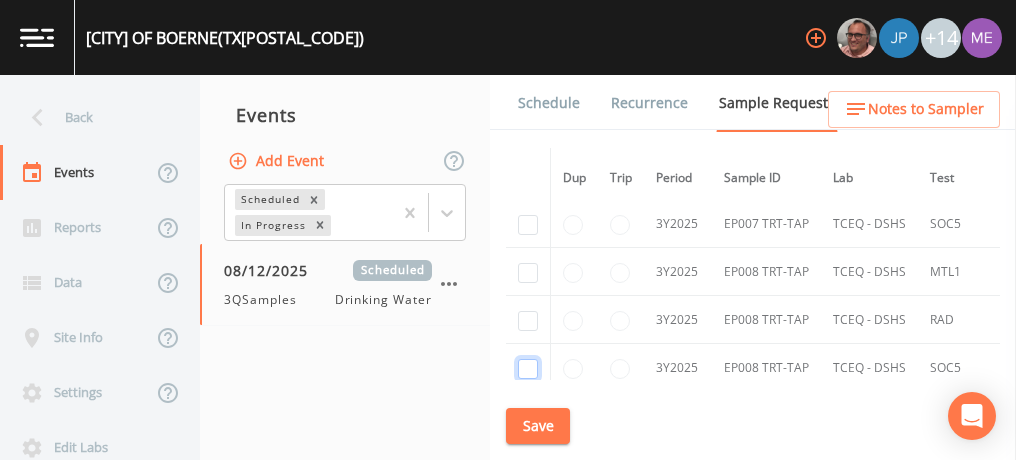 click at bounding box center [528, 369] 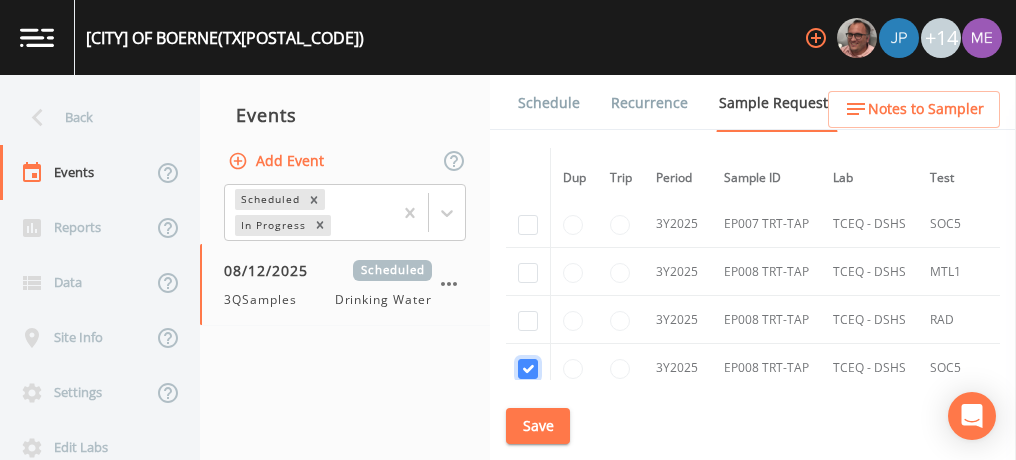 checkbox on "true" 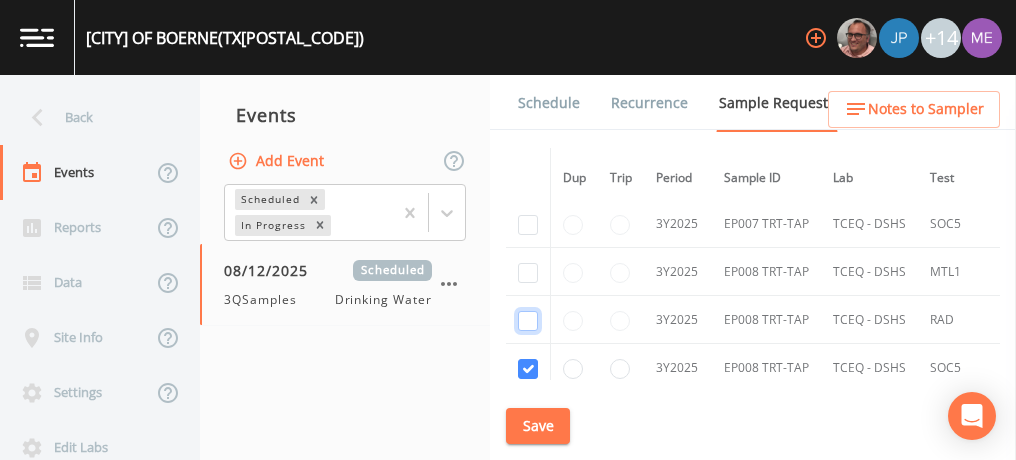 click at bounding box center (528, 321) 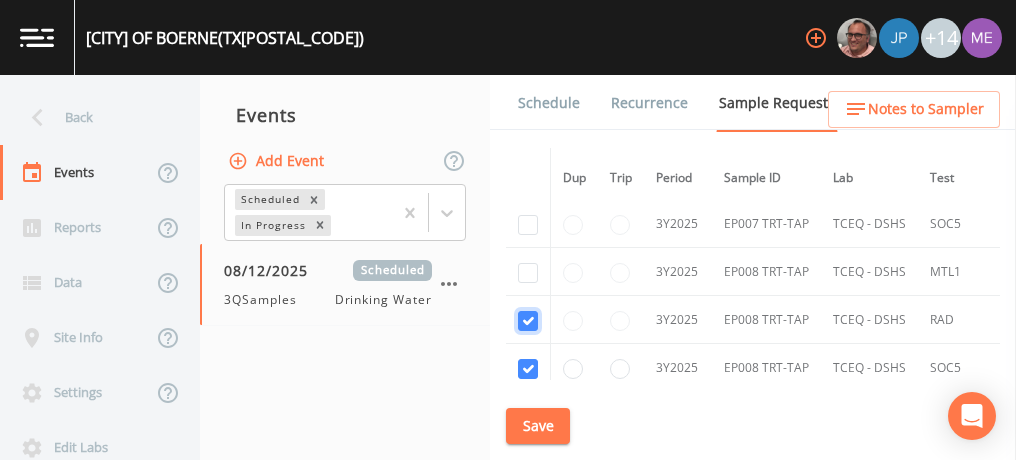 checkbox on "true" 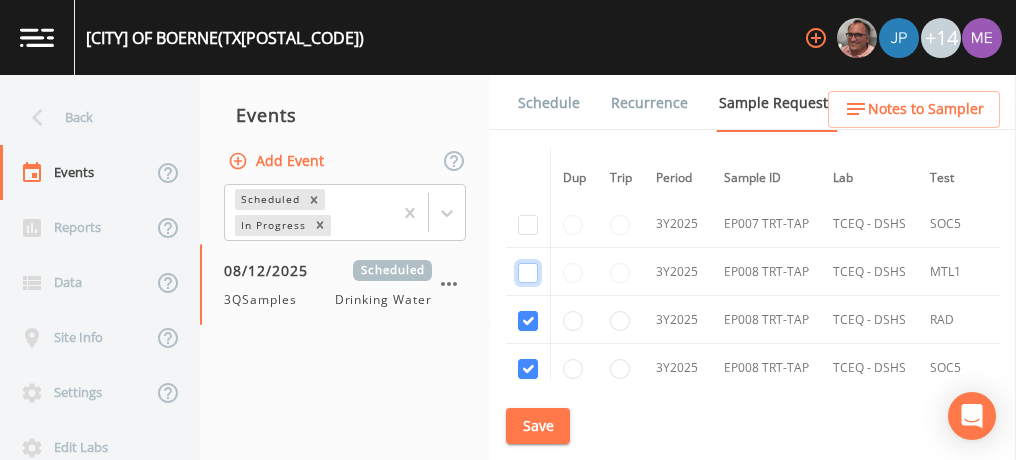 click at bounding box center [528, 273] 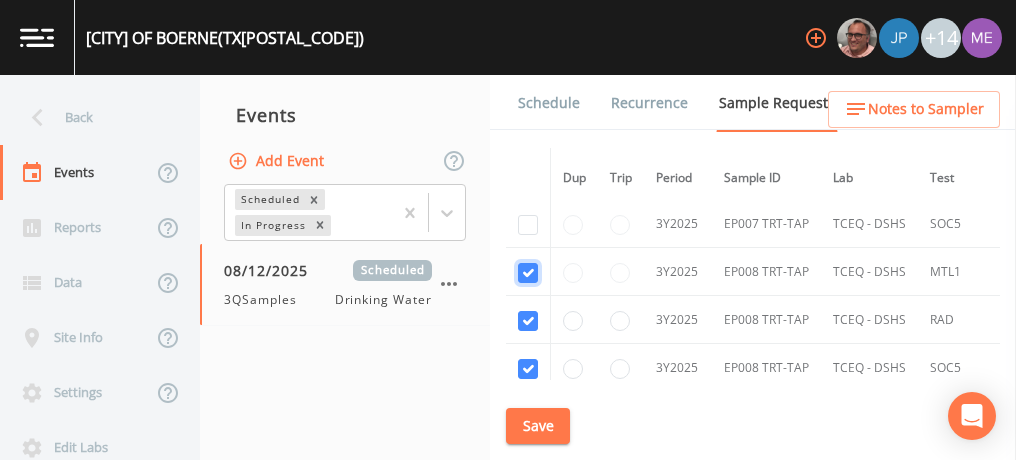 checkbox on "true" 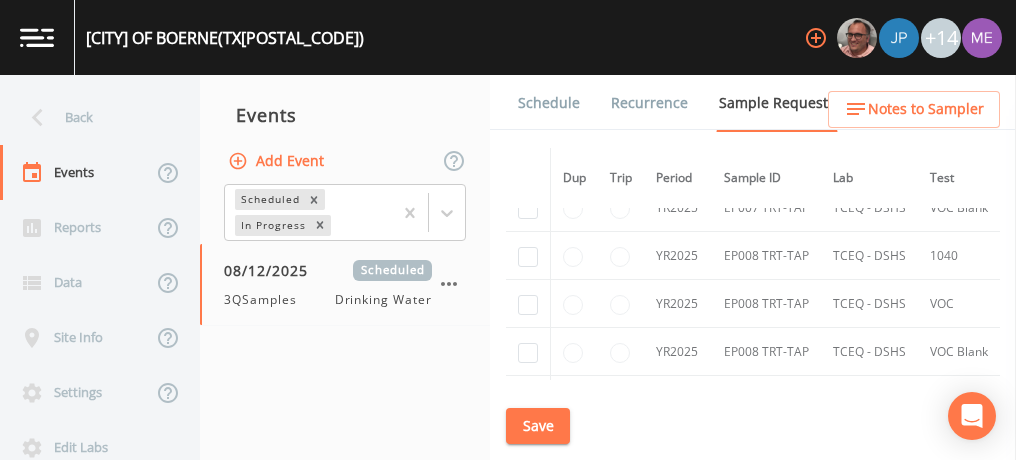 scroll, scrollTop: 4722, scrollLeft: 0, axis: vertical 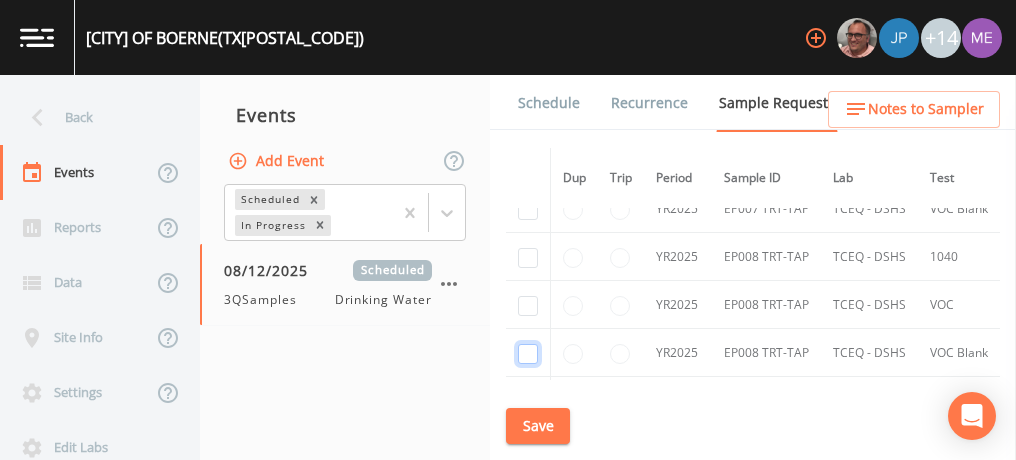 click at bounding box center (528, -2814) 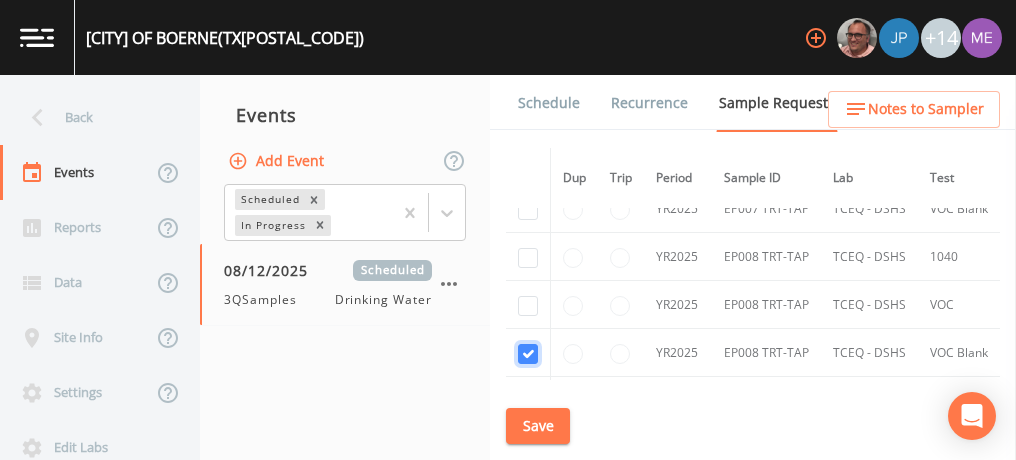 checkbox on "true" 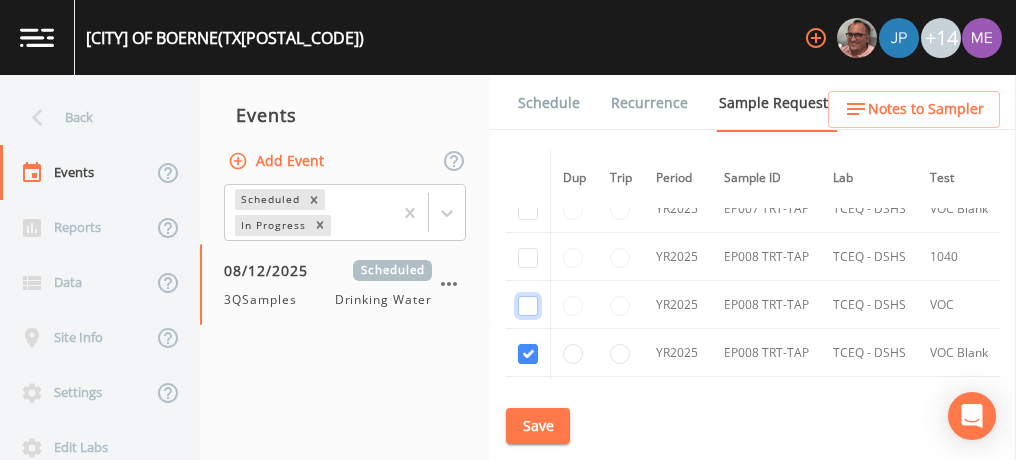 click at bounding box center (528, -2911) 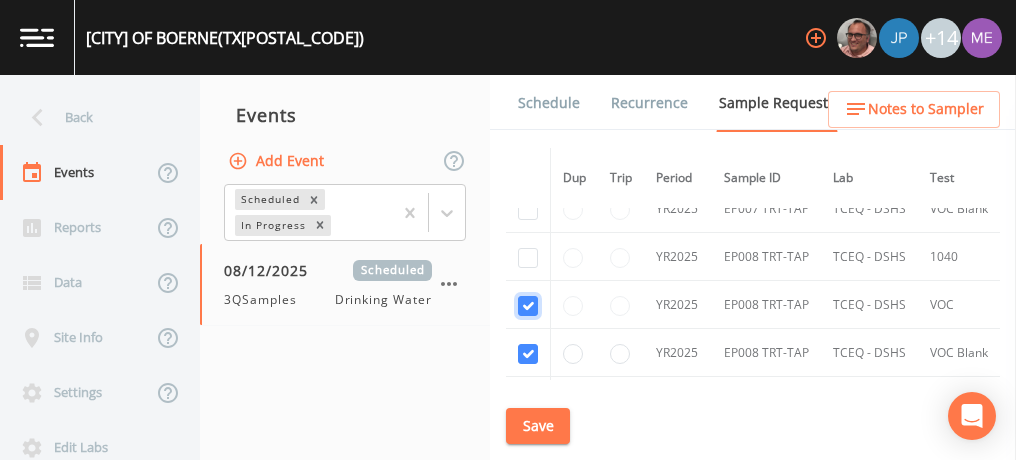 checkbox on "true" 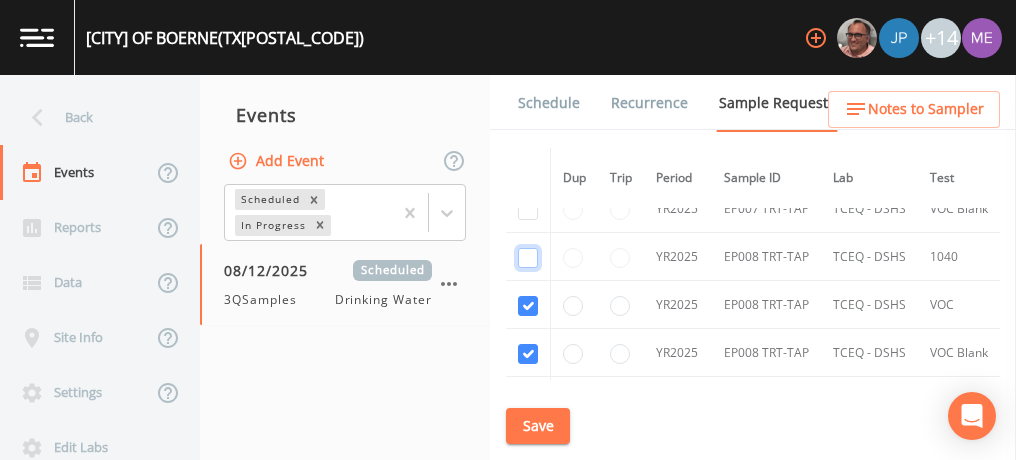 click at bounding box center (528, -3008) 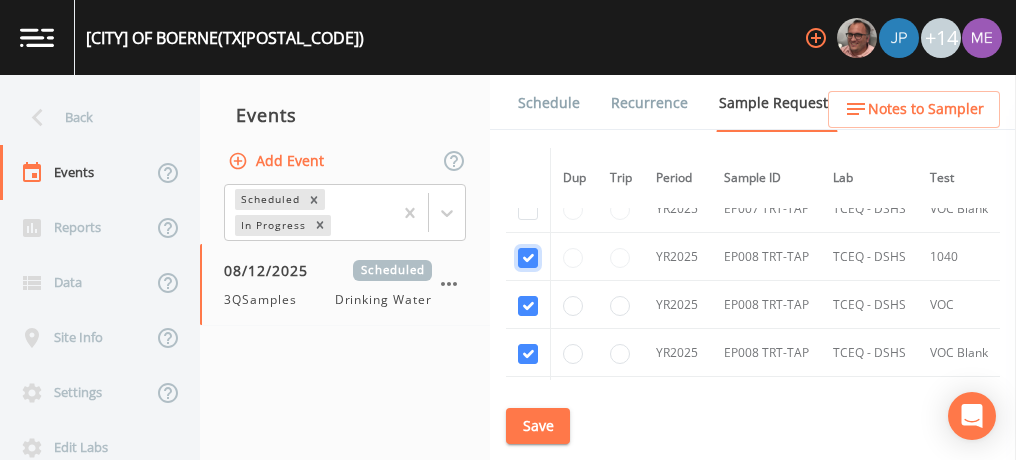 checkbox on "true" 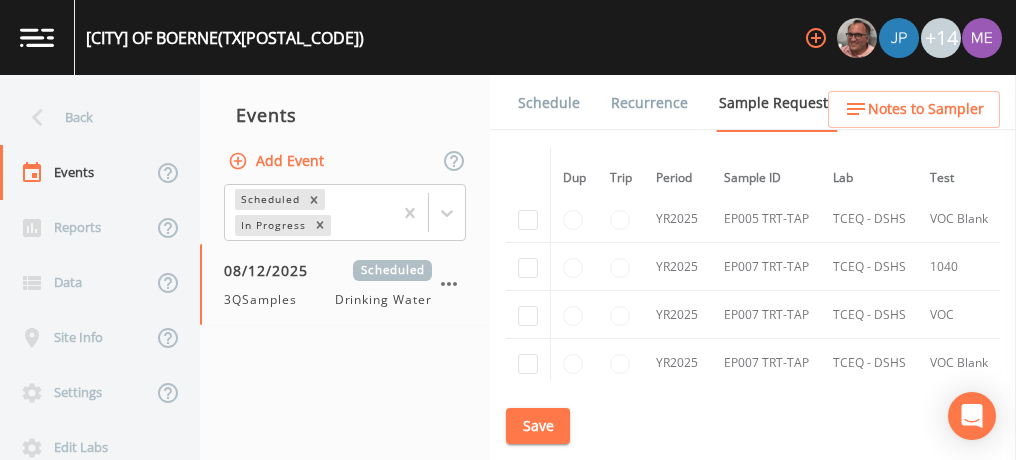 scroll, scrollTop: 4570, scrollLeft: 0, axis: vertical 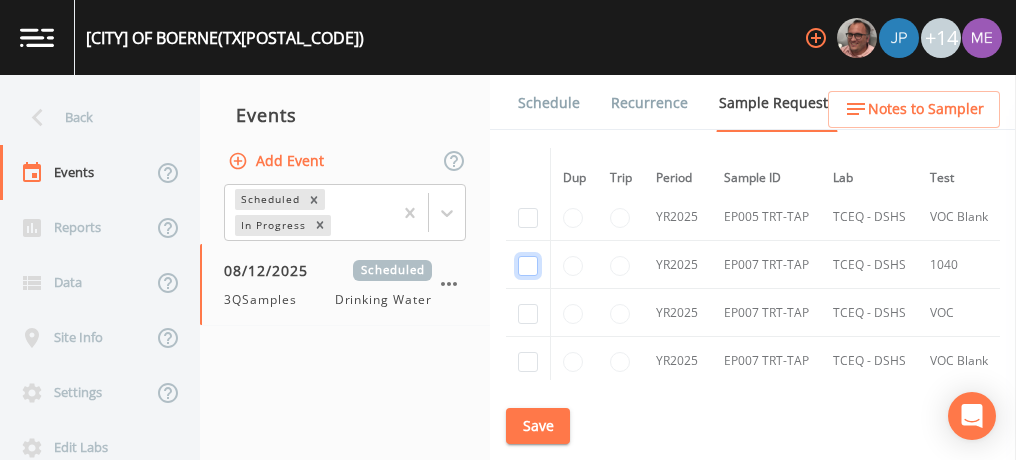 click at bounding box center (528, -3147) 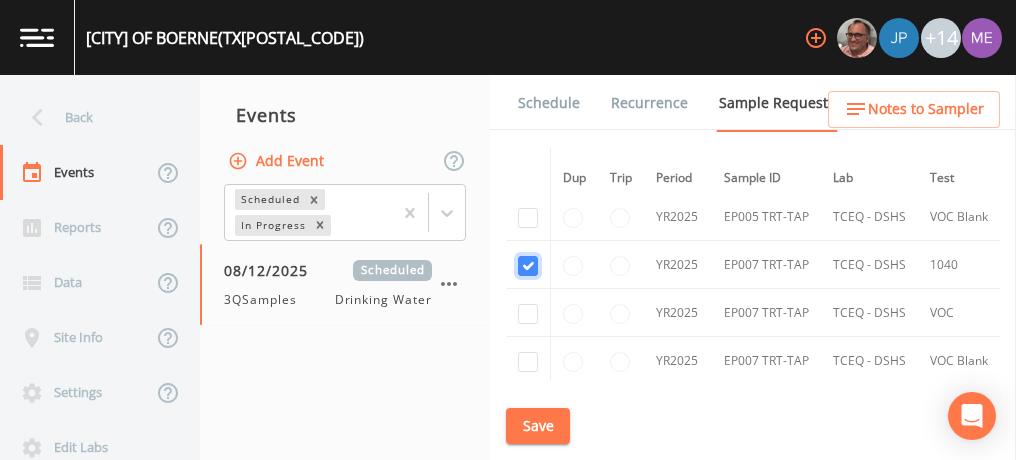 checkbox on "true" 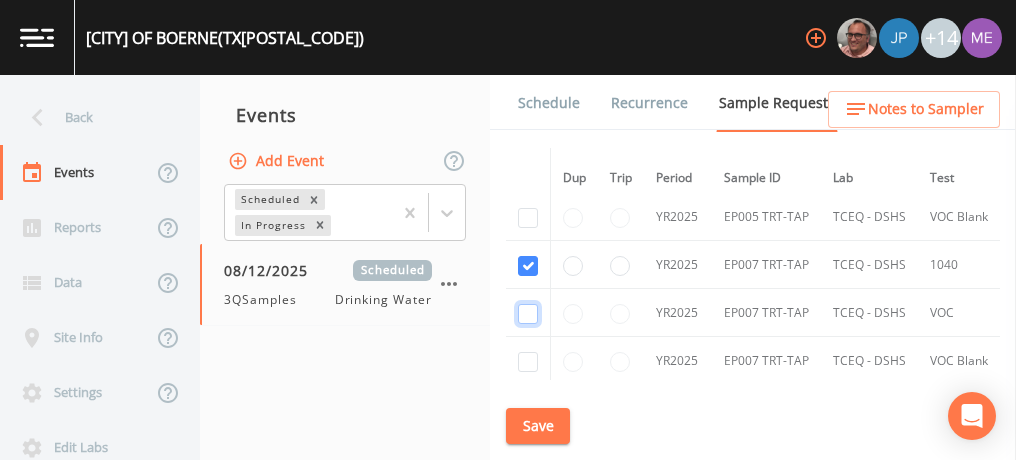 click at bounding box center (528, -3050) 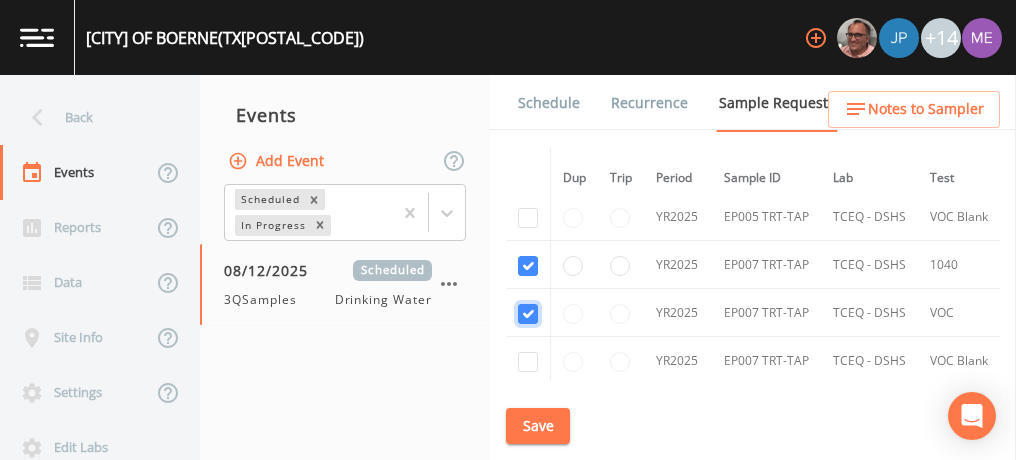 checkbox on "true" 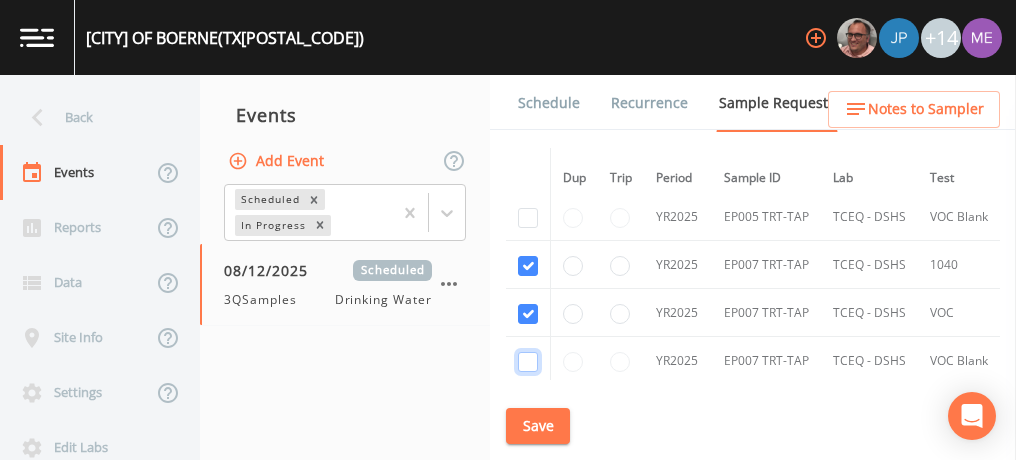 click at bounding box center (528, -2953) 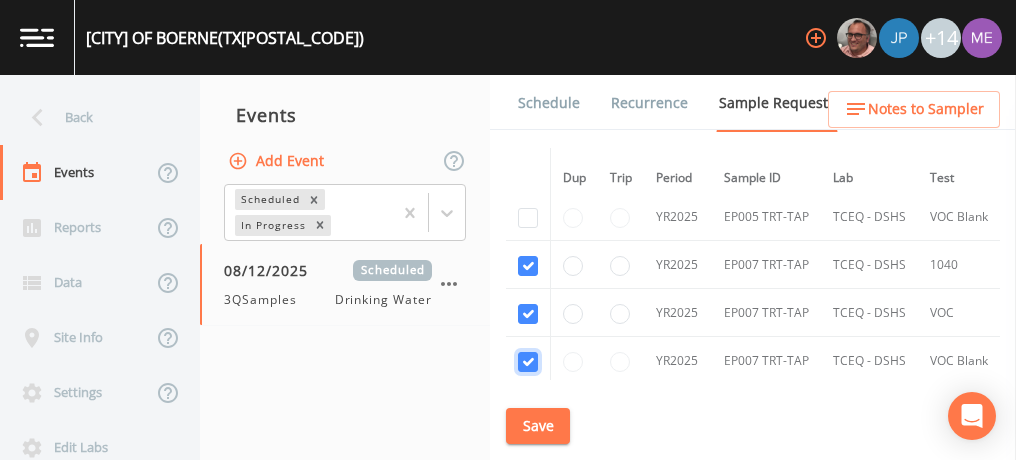 checkbox on "true" 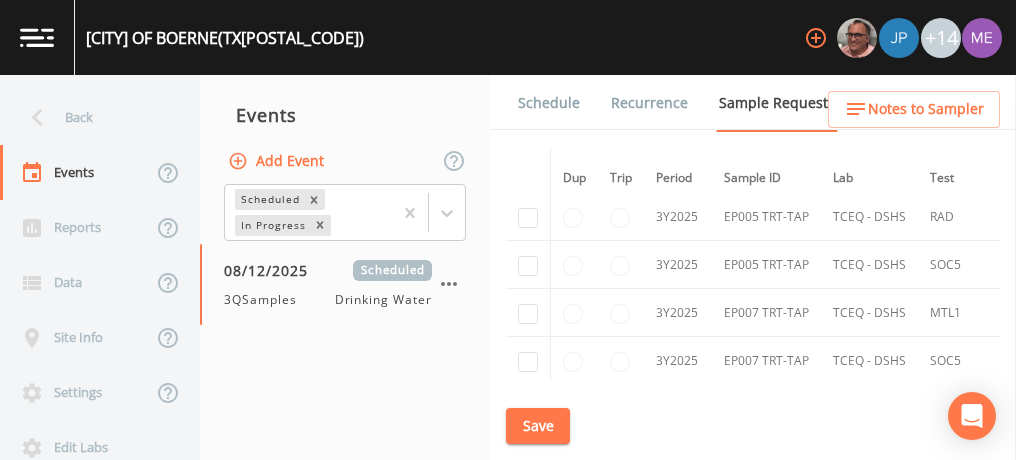 scroll, scrollTop: 5529, scrollLeft: 0, axis: vertical 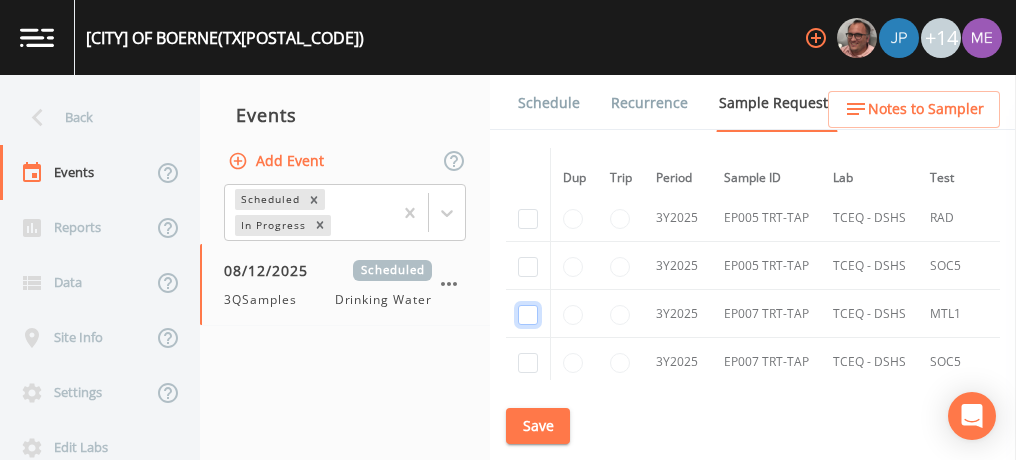 click at bounding box center [528, 315] 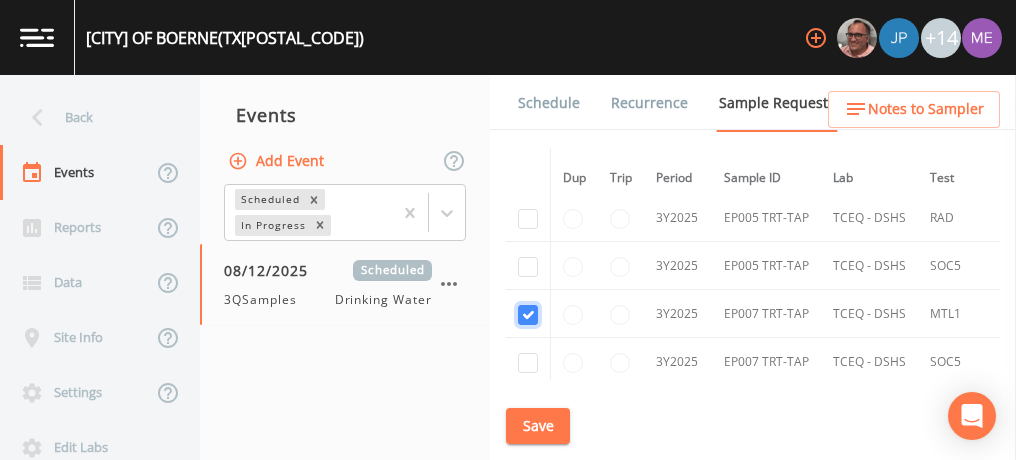 checkbox on "true" 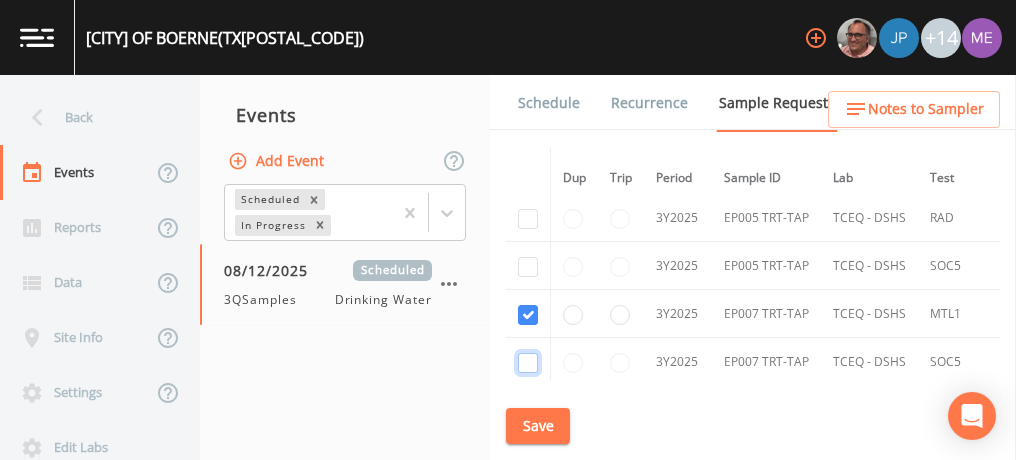 click at bounding box center (528, 363) 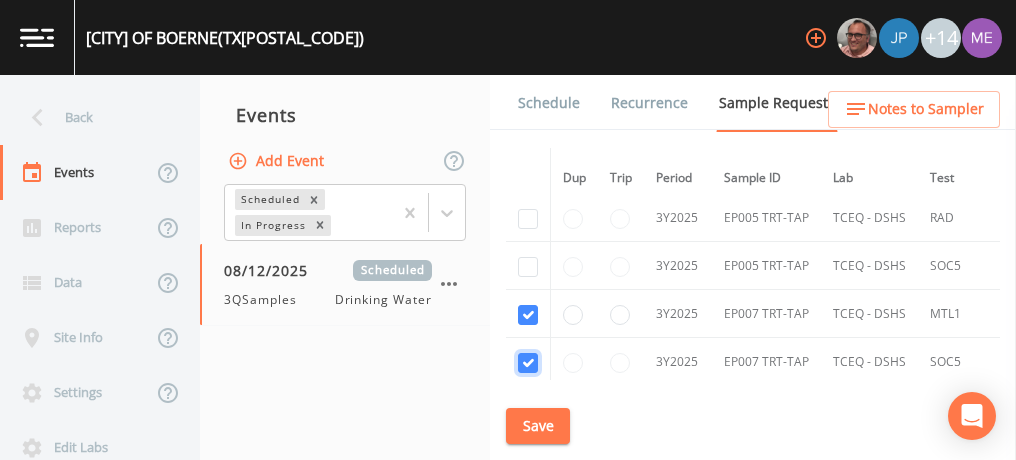 checkbox on "true" 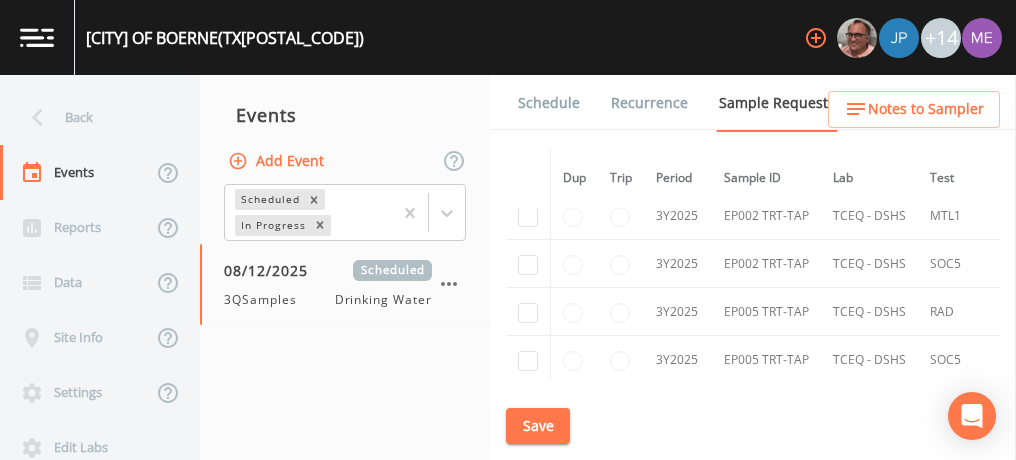 scroll, scrollTop: 5434, scrollLeft: 0, axis: vertical 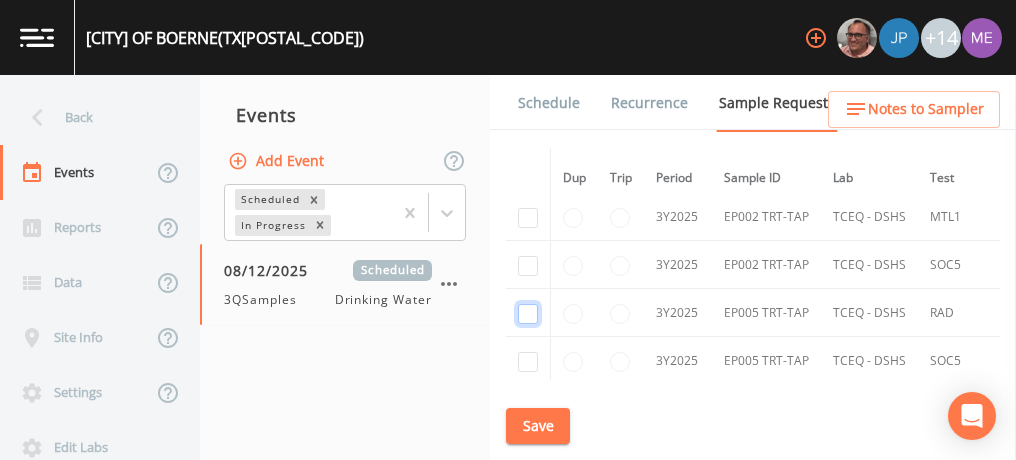 click at bounding box center [528, 314] 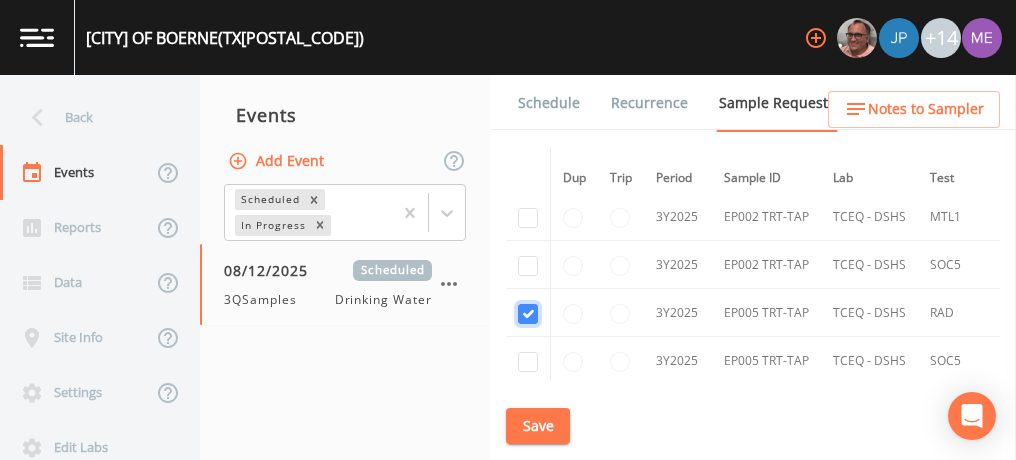 checkbox on "true" 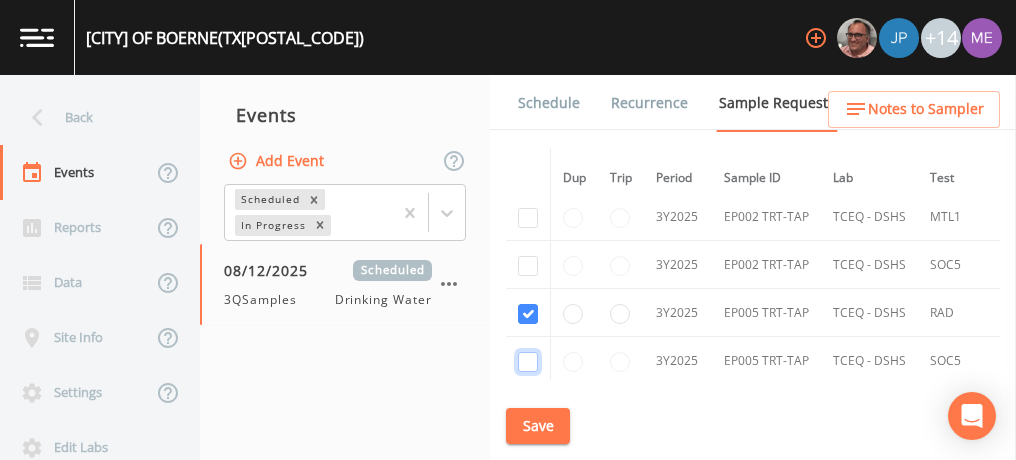 click at bounding box center (528, 362) 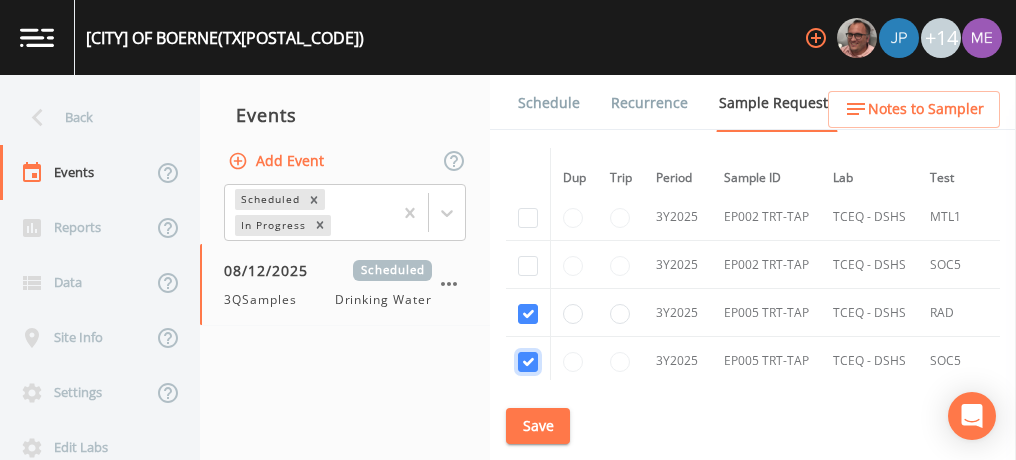 checkbox on "true" 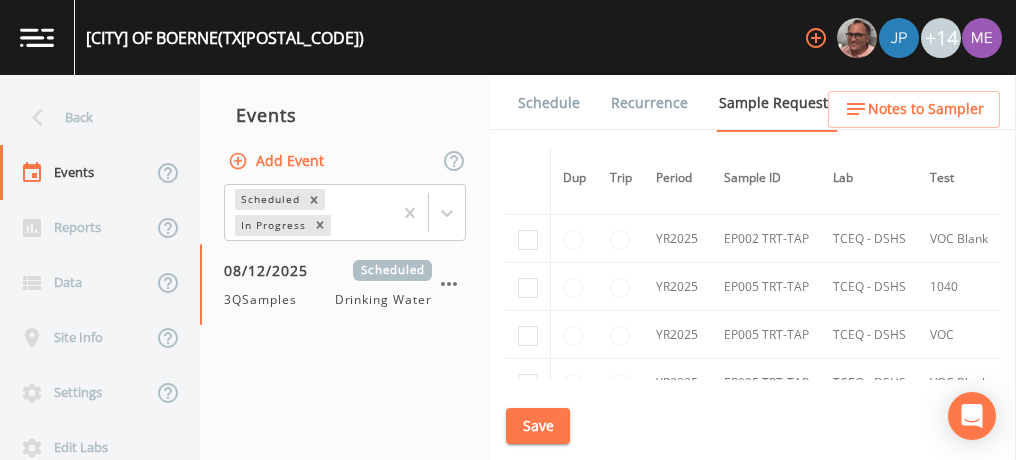 scroll, scrollTop: 4403, scrollLeft: 0, axis: vertical 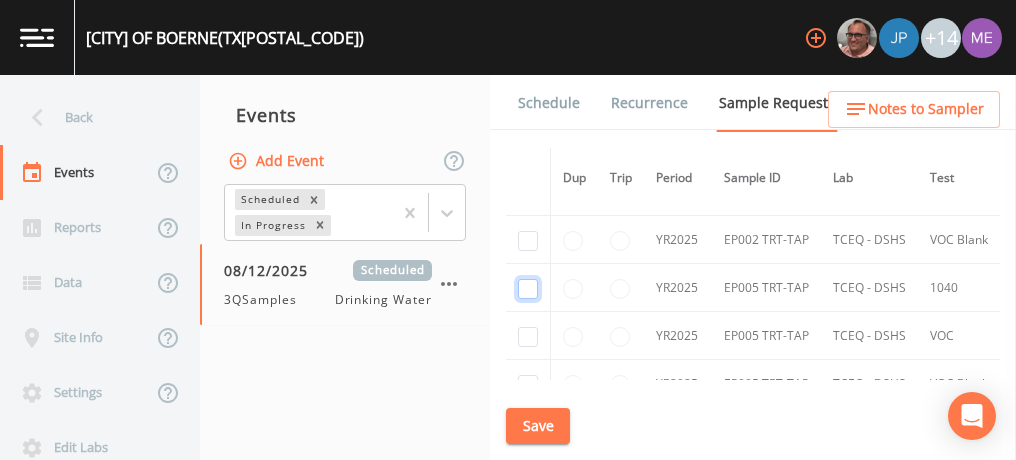 click at bounding box center [528, -3271] 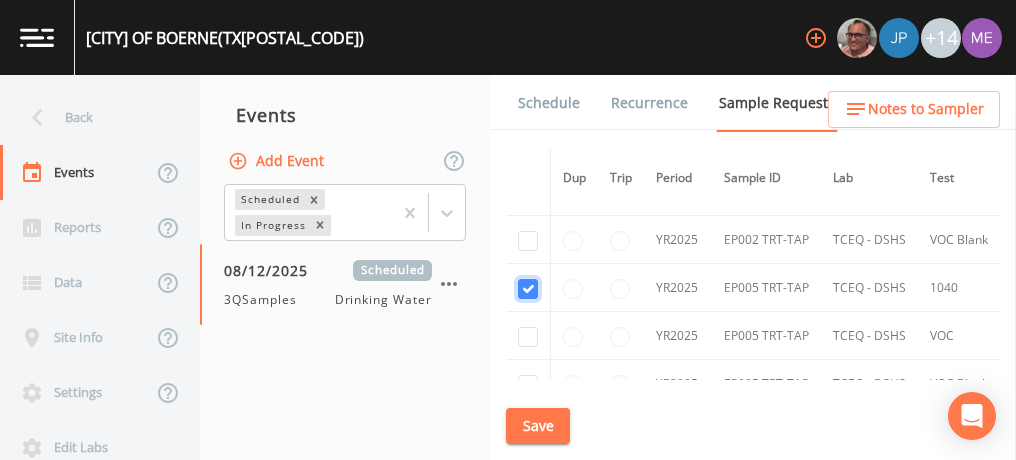 checkbox on "true" 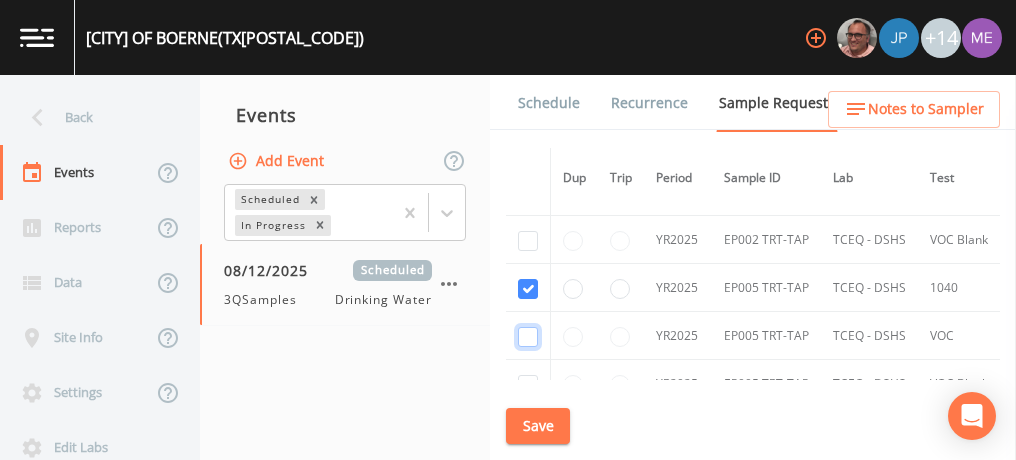 click at bounding box center [528, -3174] 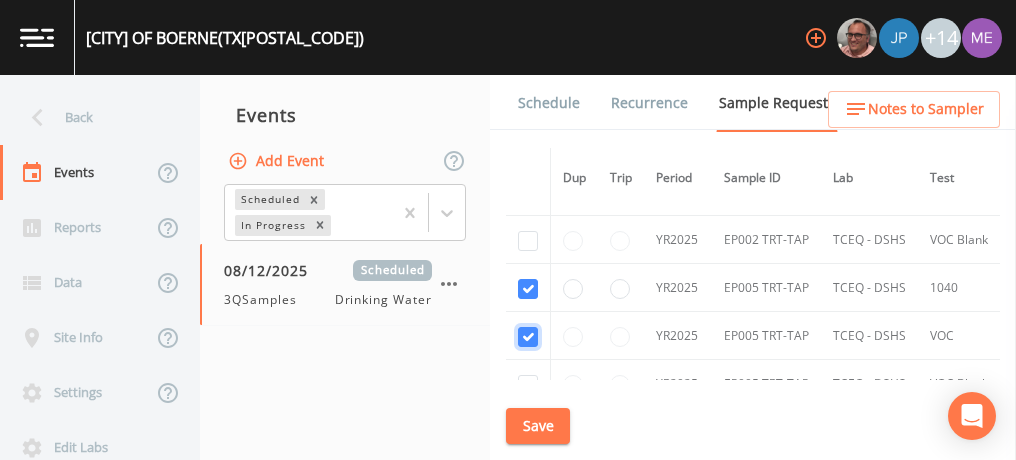 checkbox on "true" 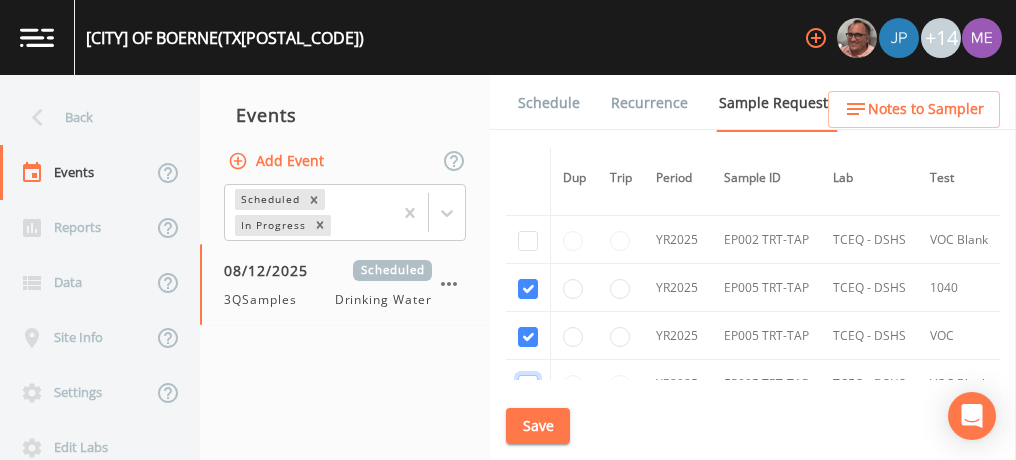 click at bounding box center [528, -3077] 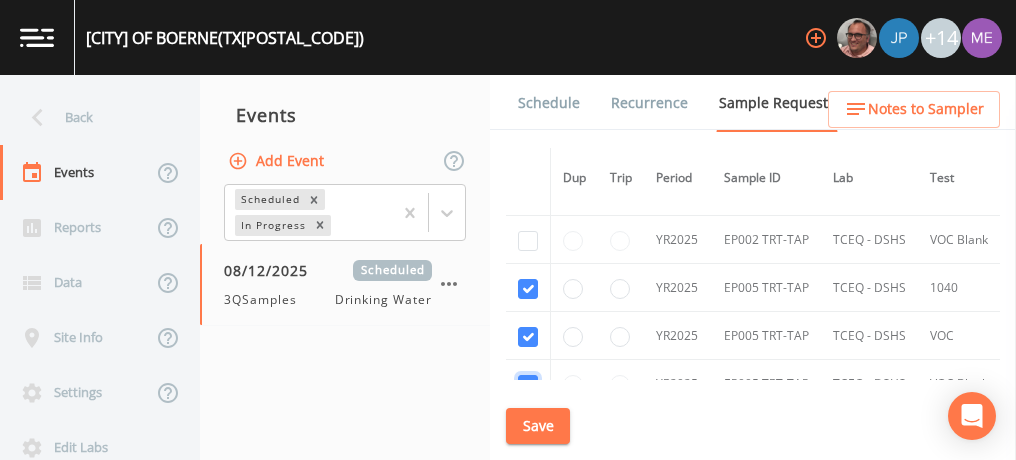 checkbox on "true" 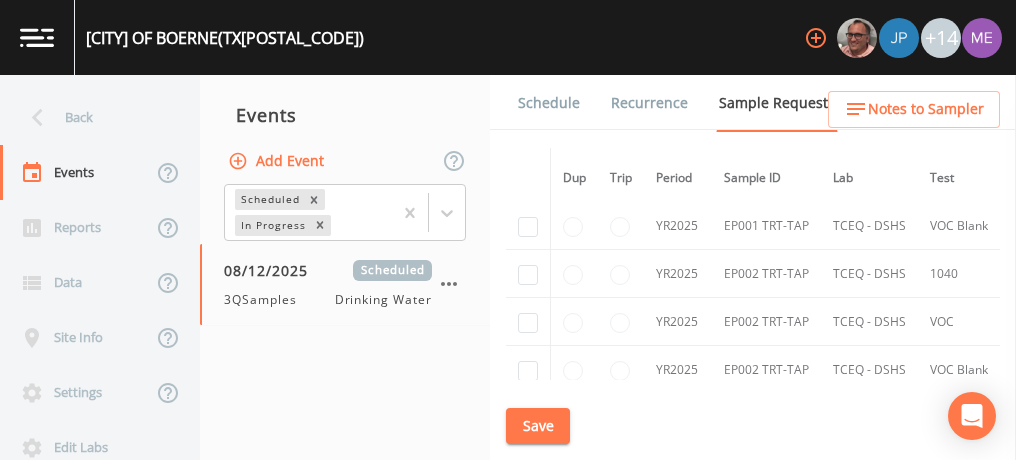 scroll, scrollTop: 4241, scrollLeft: 0, axis: vertical 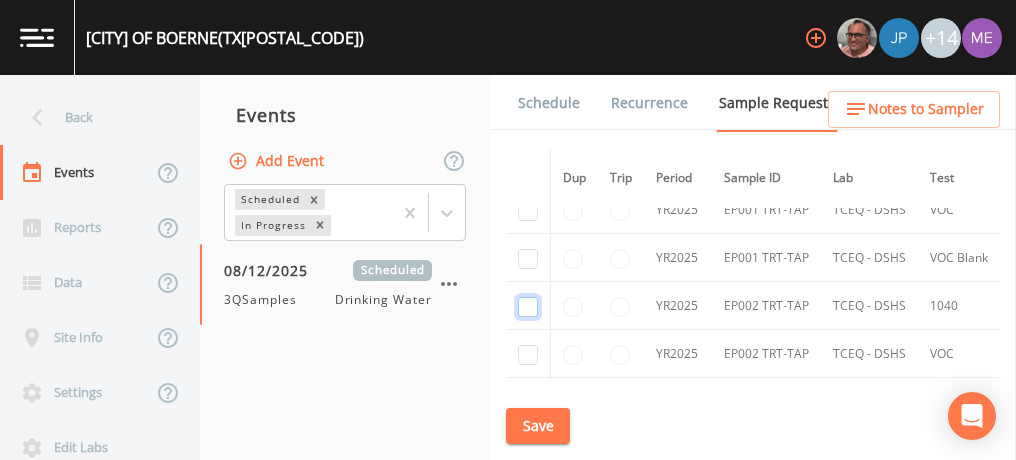 click at bounding box center (528, -3400) 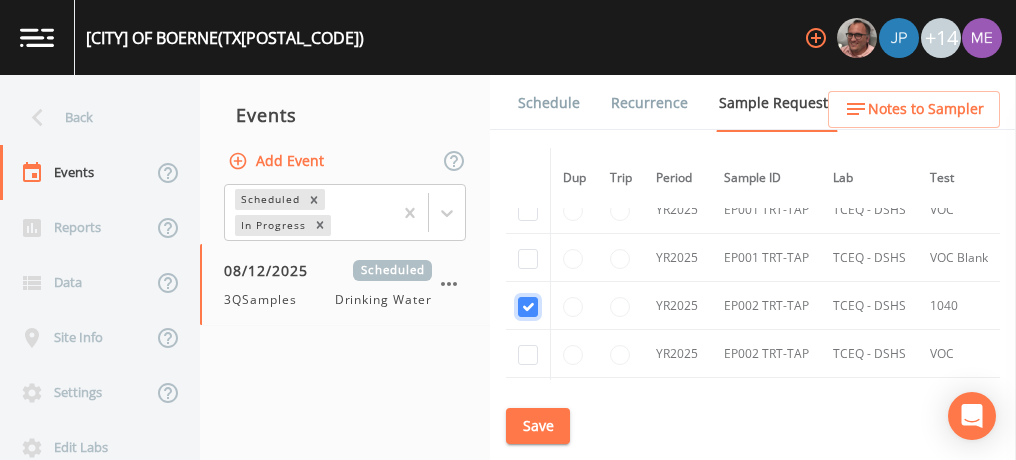 checkbox on "true" 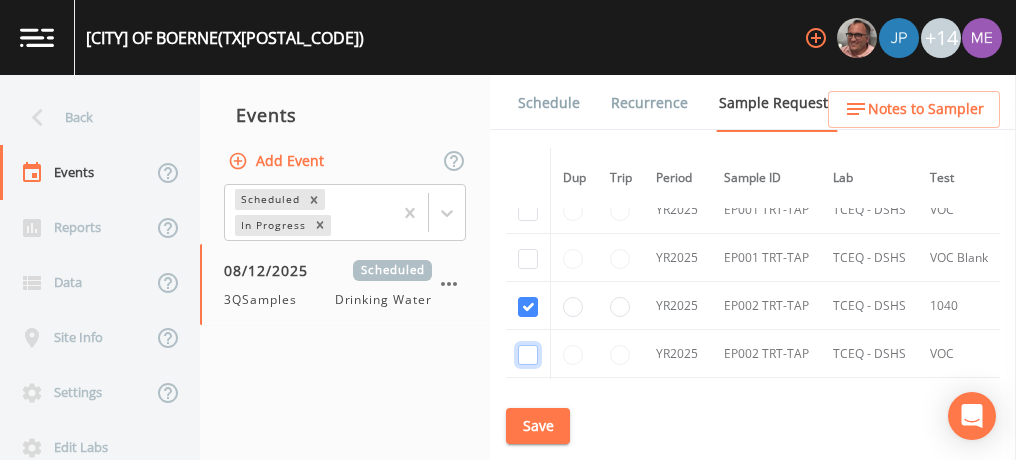 click at bounding box center (528, -3303) 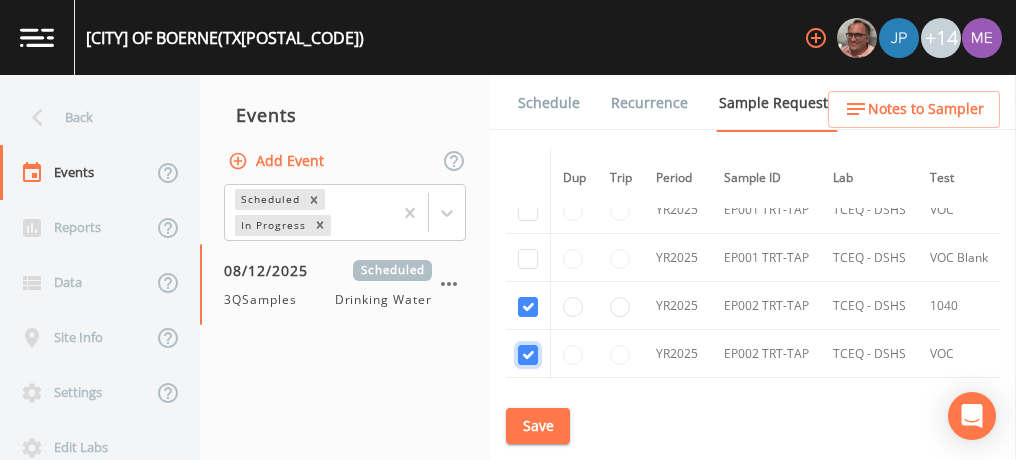 checkbox on "true" 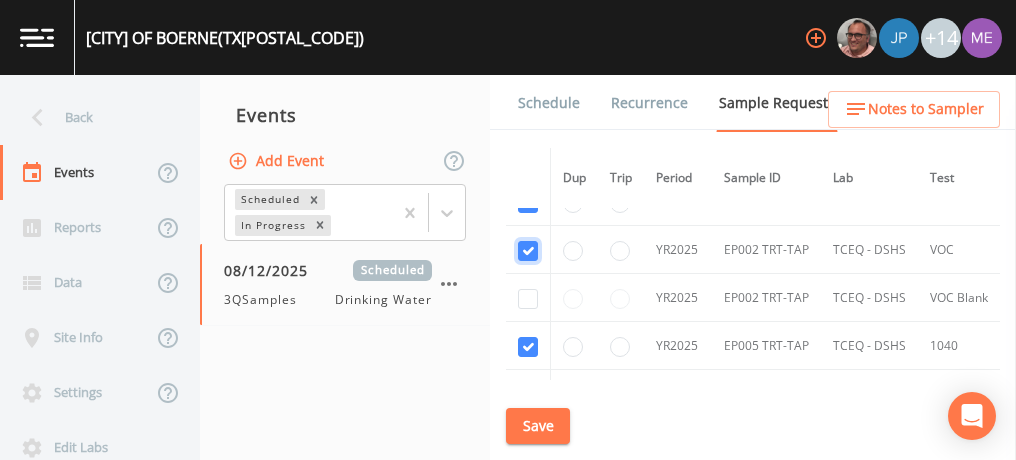 scroll, scrollTop: 4354, scrollLeft: 0, axis: vertical 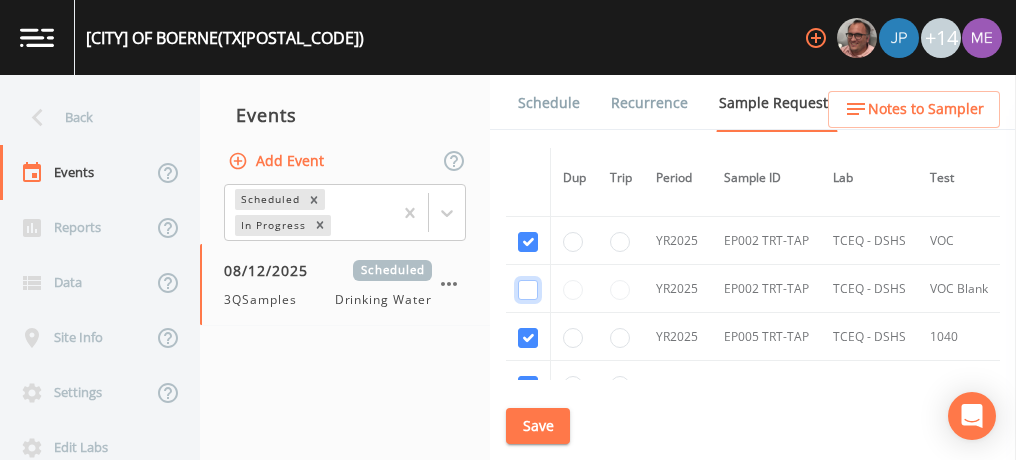 click at bounding box center [528, -3319] 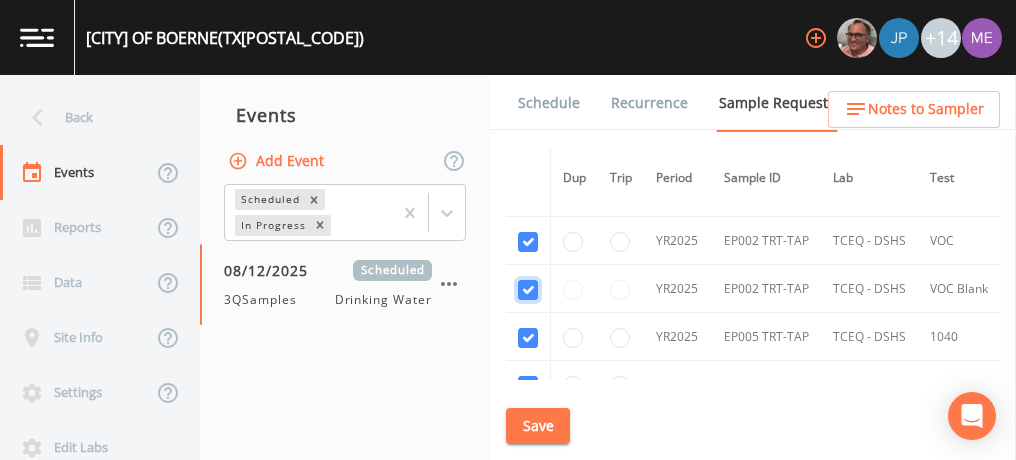 checkbox on "true" 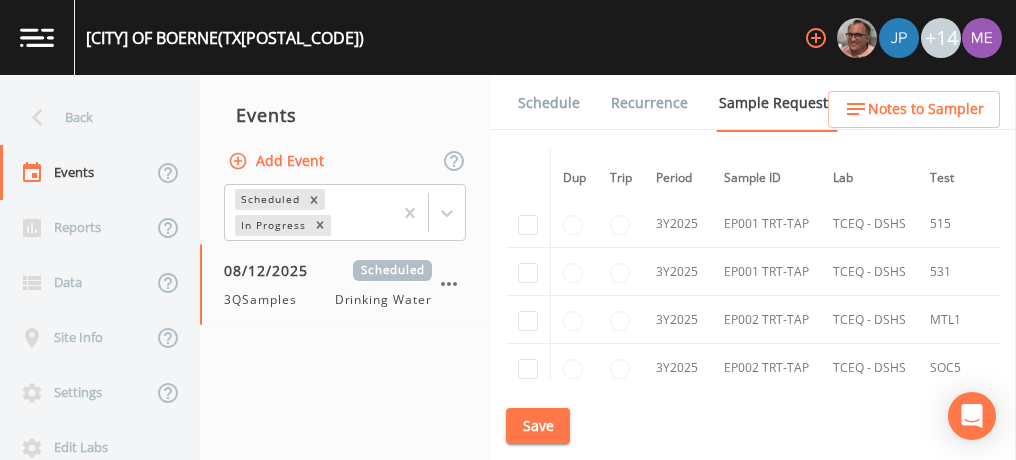 scroll, scrollTop: 5342, scrollLeft: 0, axis: vertical 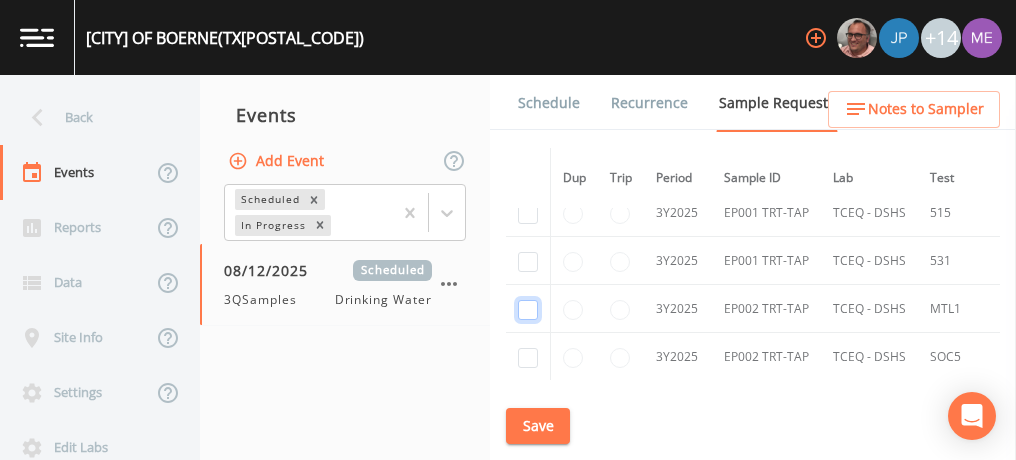 click at bounding box center (528, 310) 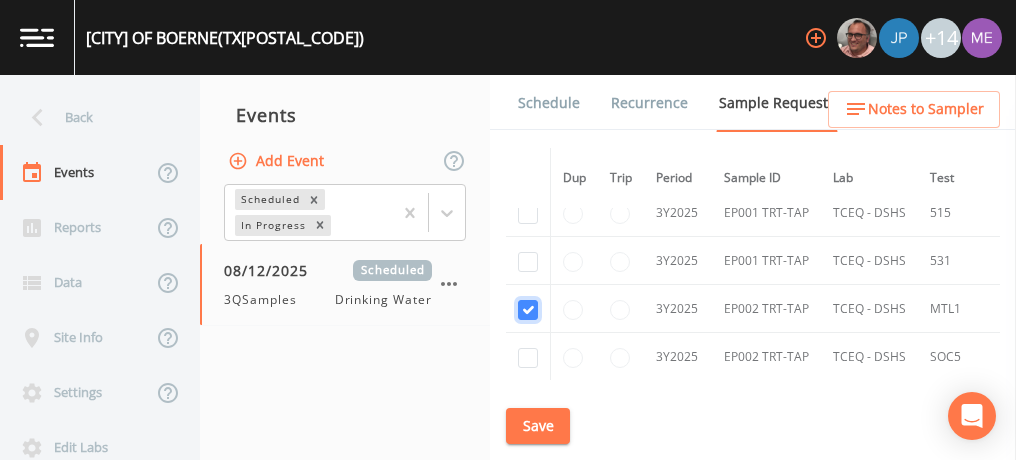 checkbox on "true" 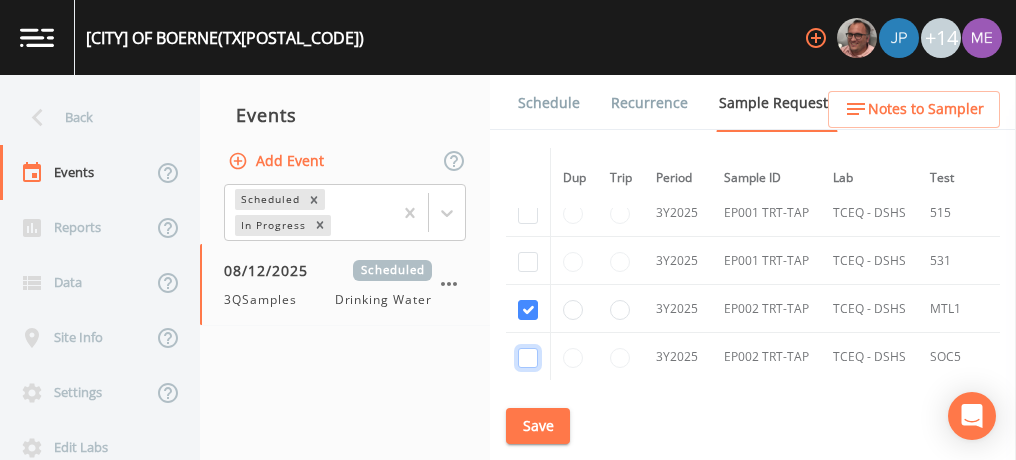 click at bounding box center (528, 358) 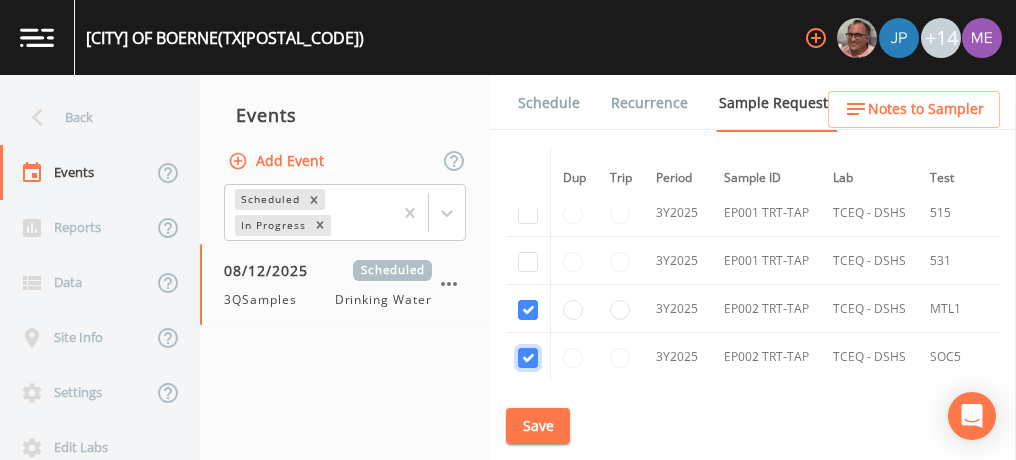 checkbox on "true" 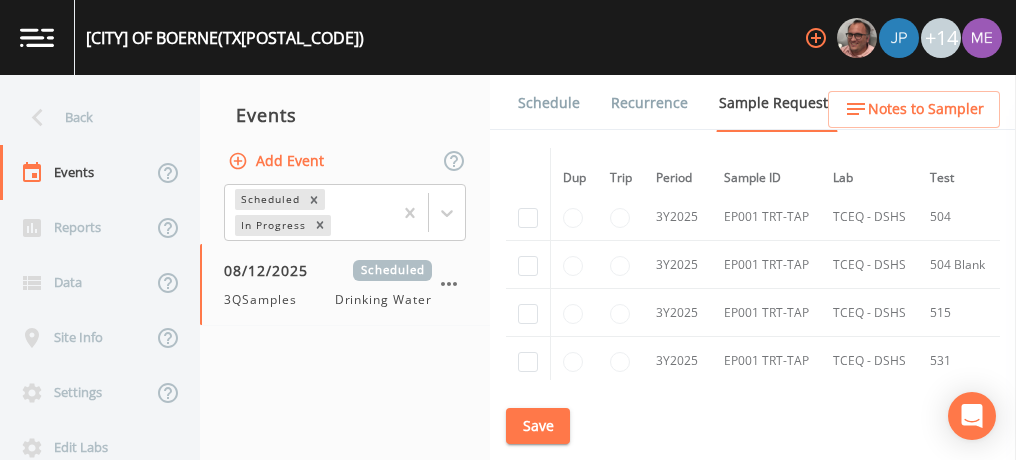 scroll, scrollTop: 5219, scrollLeft: 0, axis: vertical 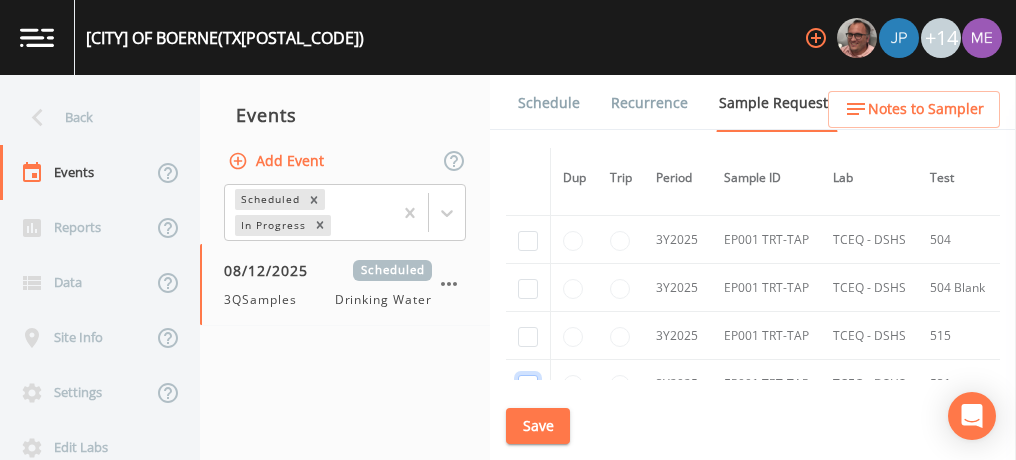 click at bounding box center (528, 385) 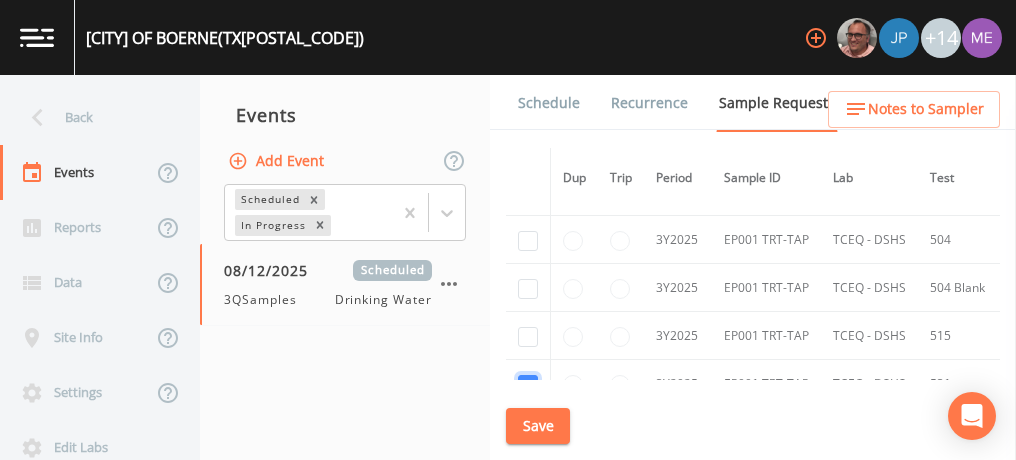 checkbox on "true" 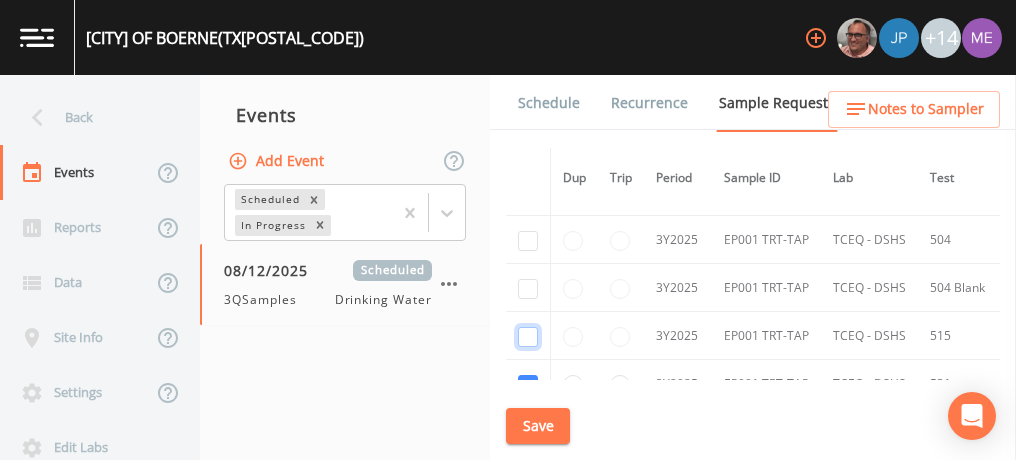 click at bounding box center [528, 337] 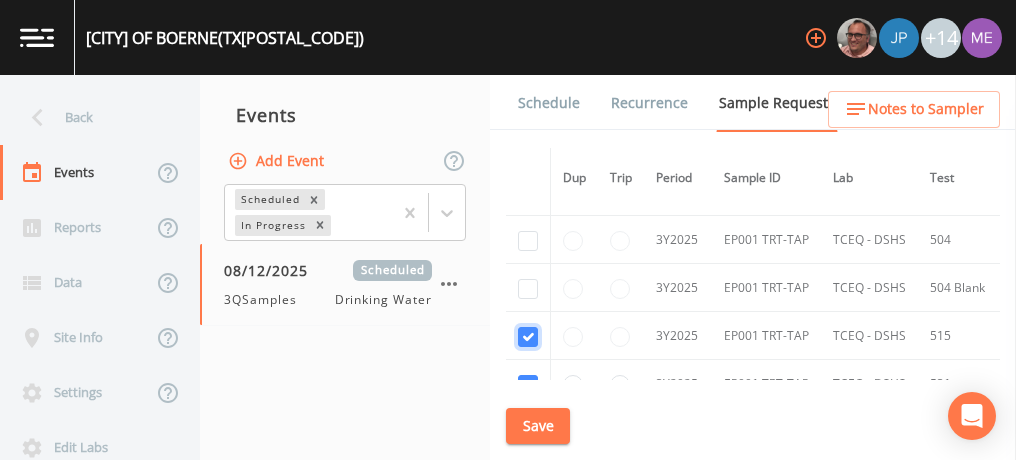checkbox on "true" 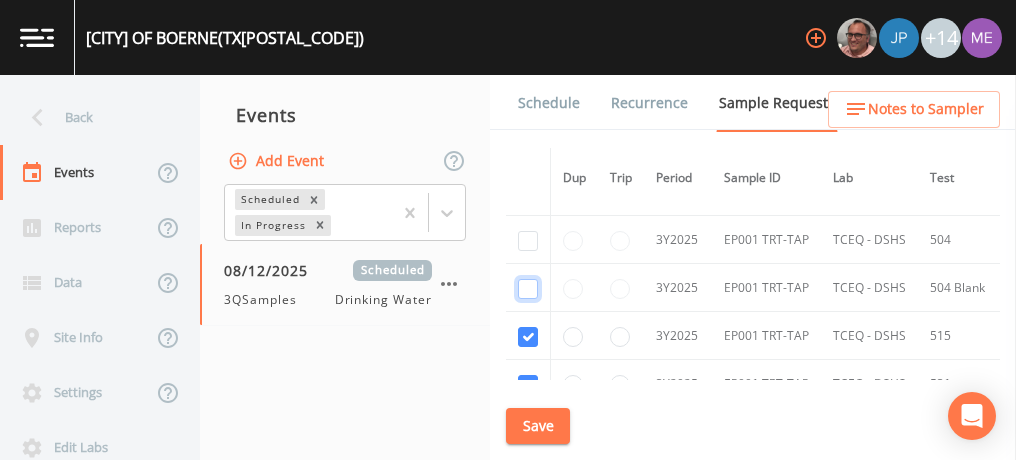 click at bounding box center [528, 289] 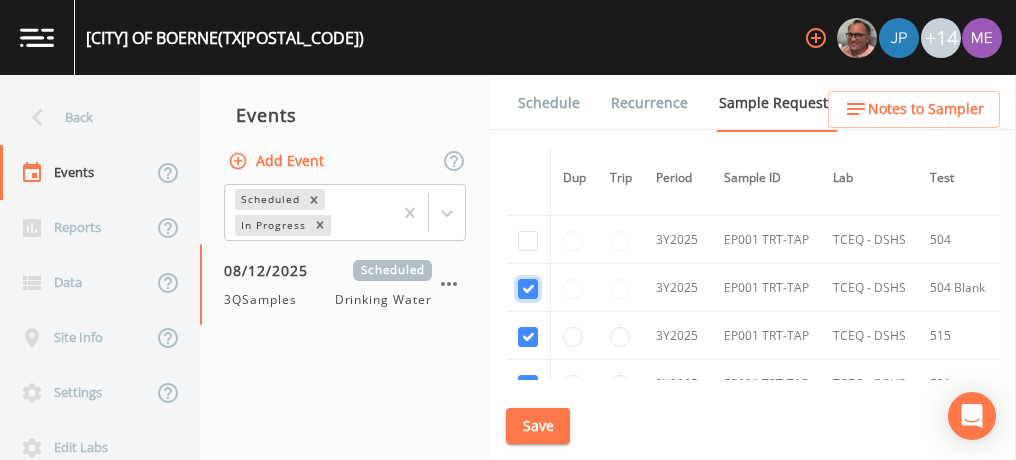checkbox on "true" 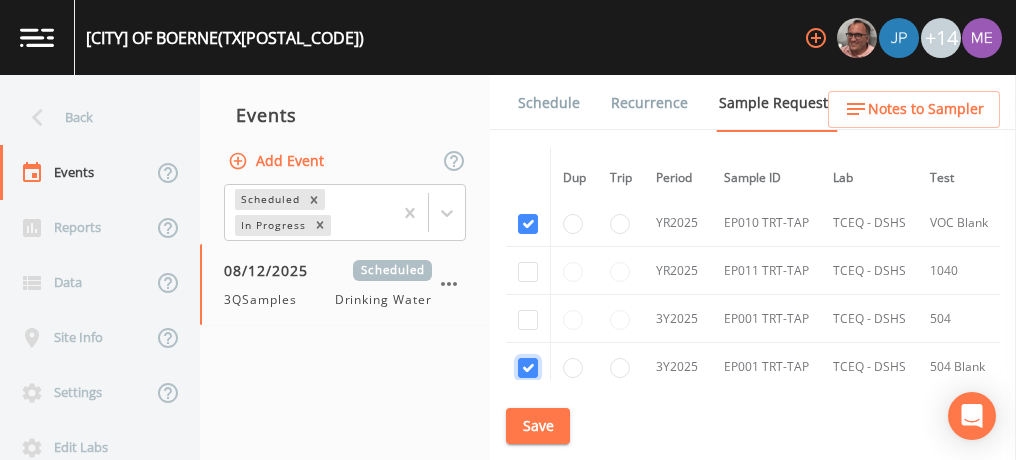 scroll, scrollTop: 5139, scrollLeft: 0, axis: vertical 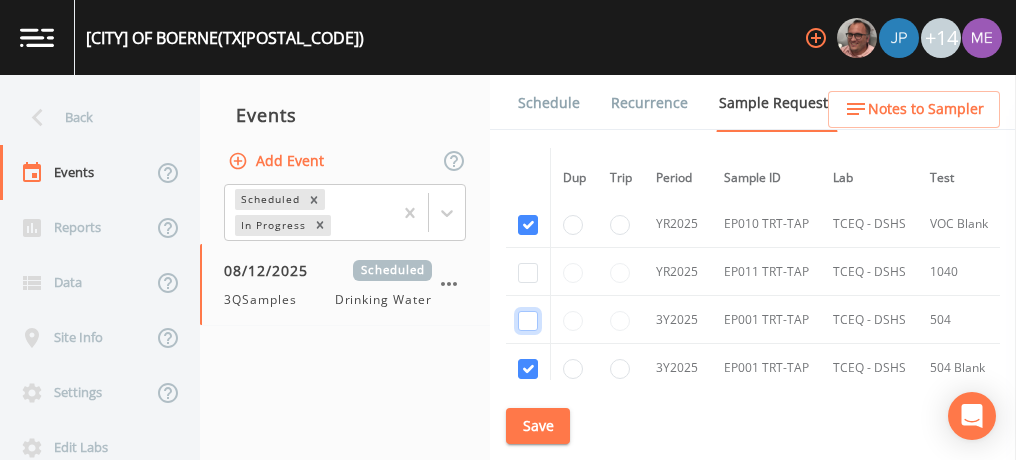 click at bounding box center (528, 321) 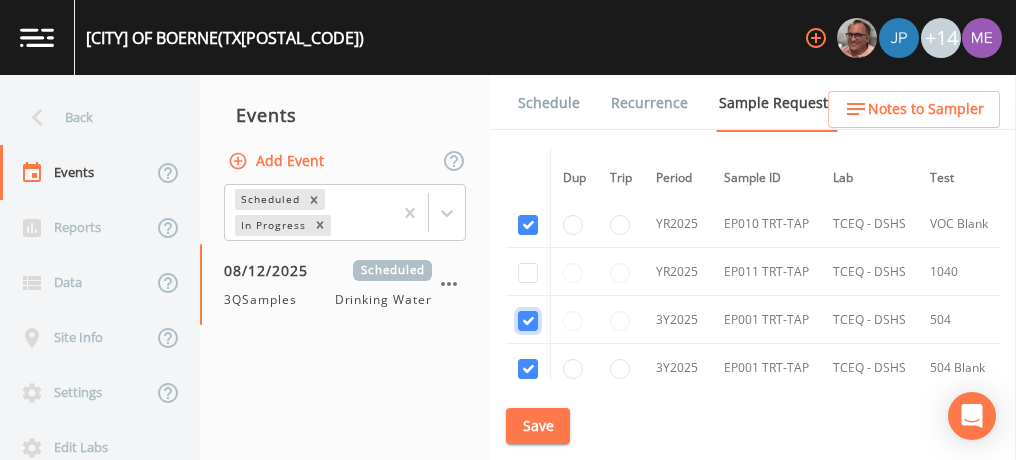 checkbox on "true" 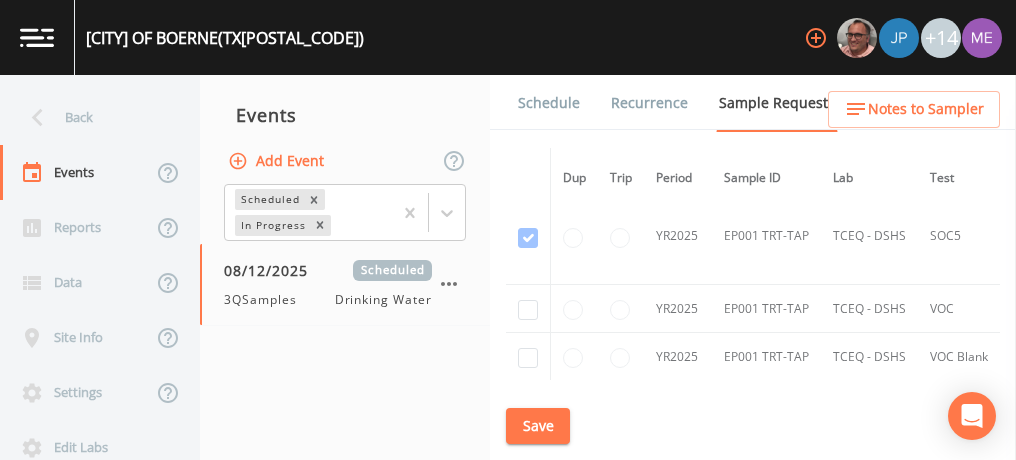 scroll, scrollTop: 4142, scrollLeft: 0, axis: vertical 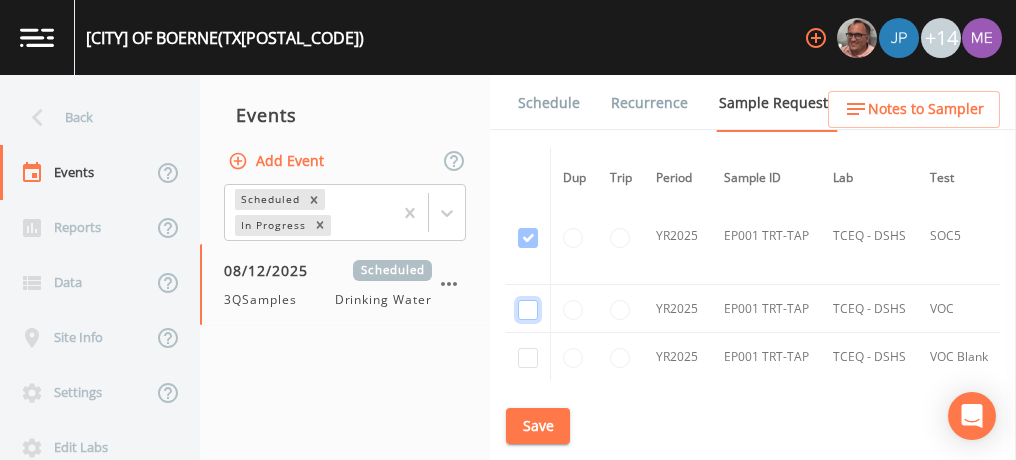 click at bounding box center [528, -3495] 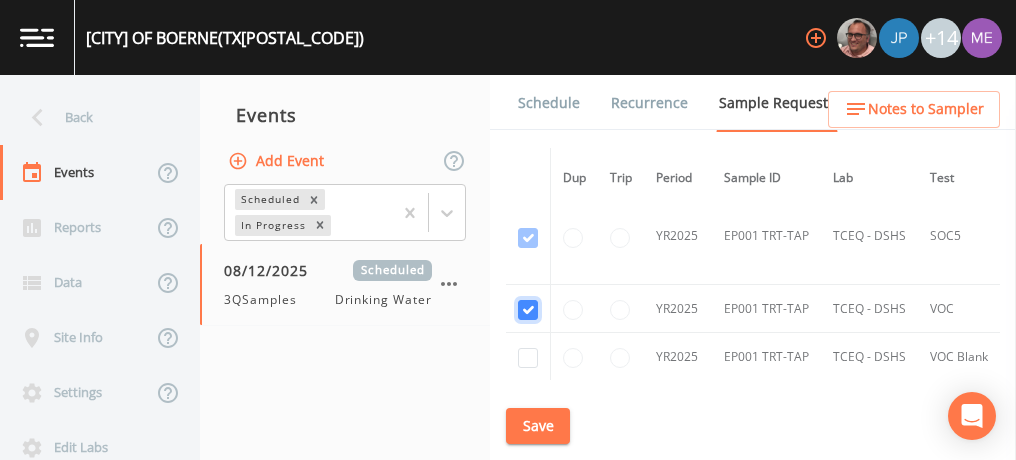 checkbox on "true" 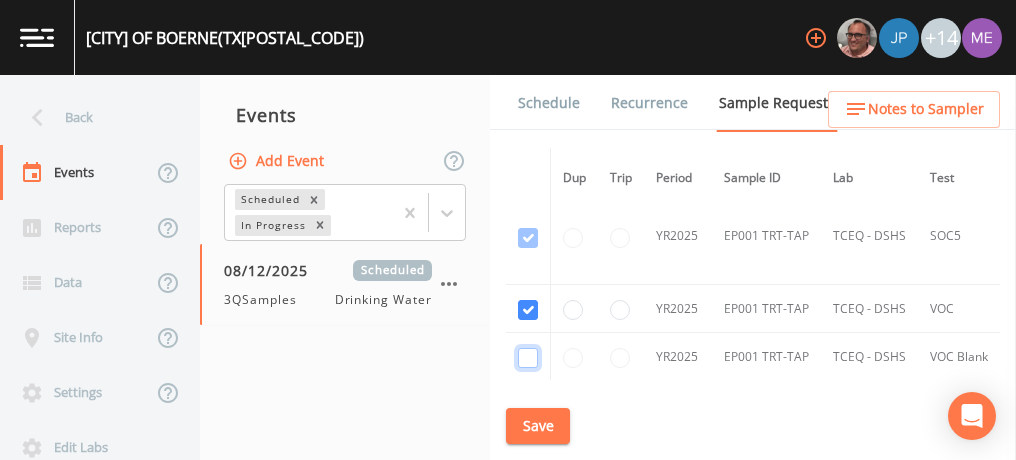 click at bounding box center [528, -3398] 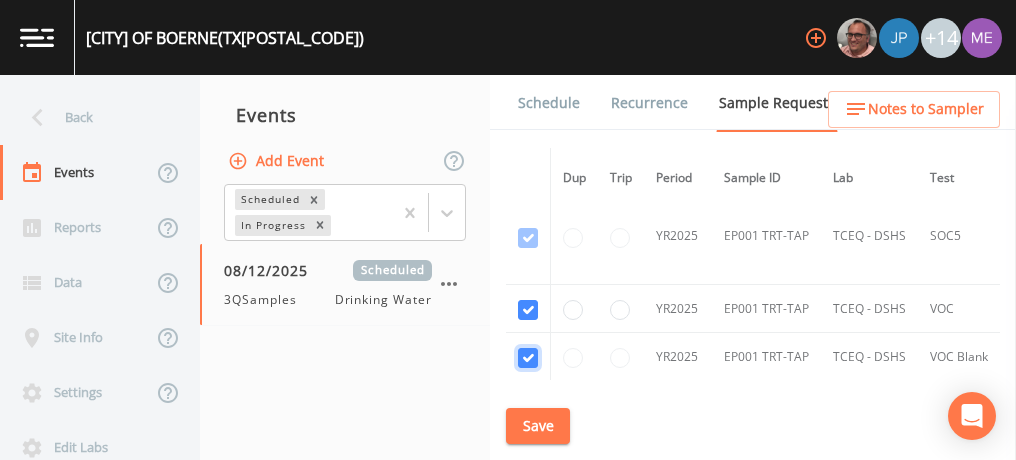 checkbox on "true" 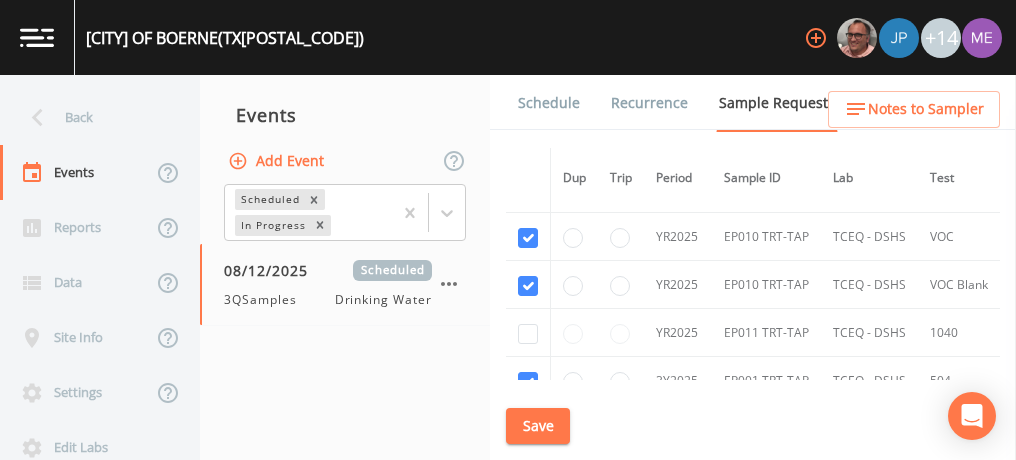 scroll, scrollTop: 5069, scrollLeft: 0, axis: vertical 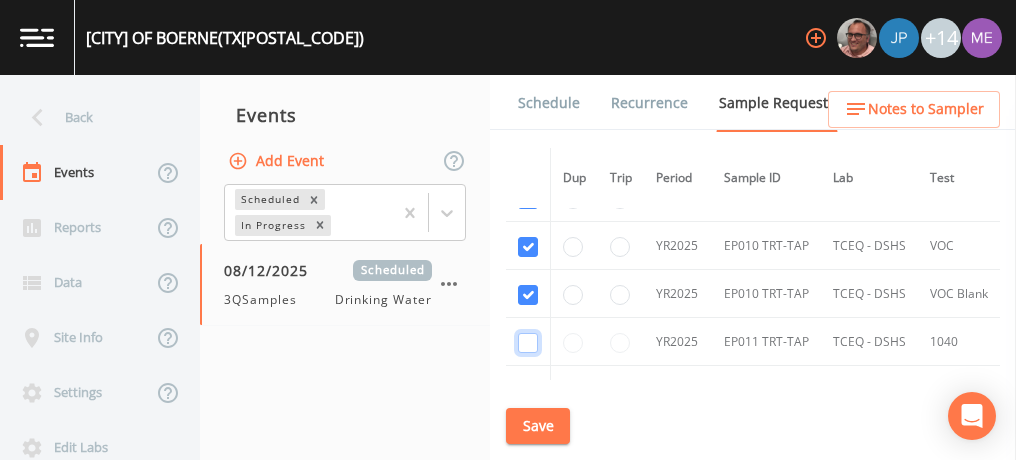 click at bounding box center (528, -2482) 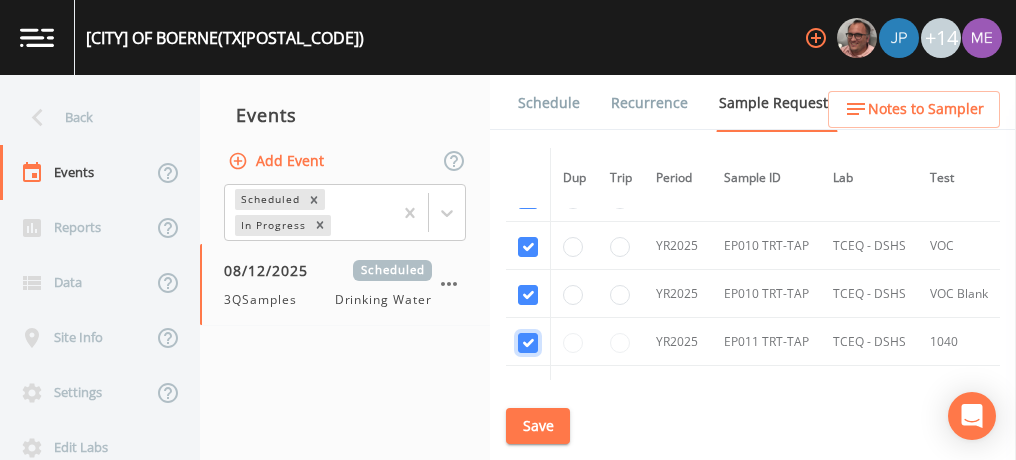 checkbox on "true" 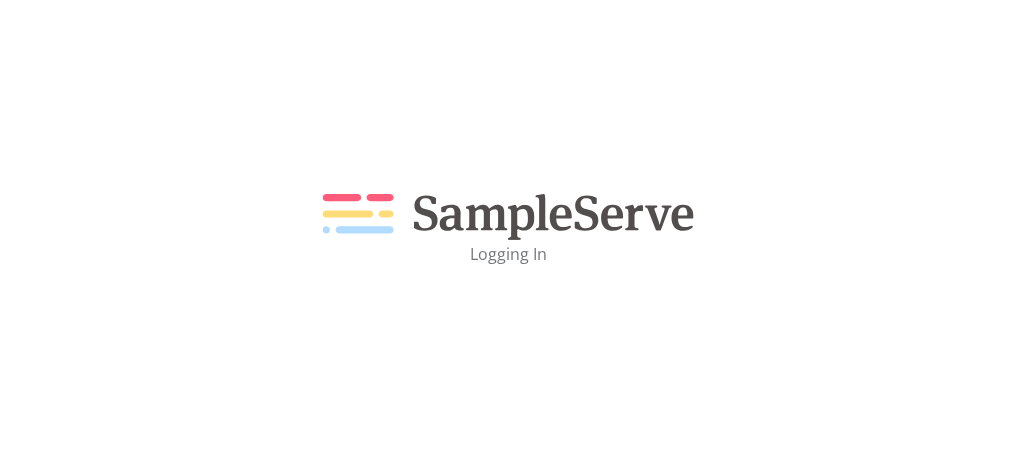 scroll, scrollTop: 0, scrollLeft: 0, axis: both 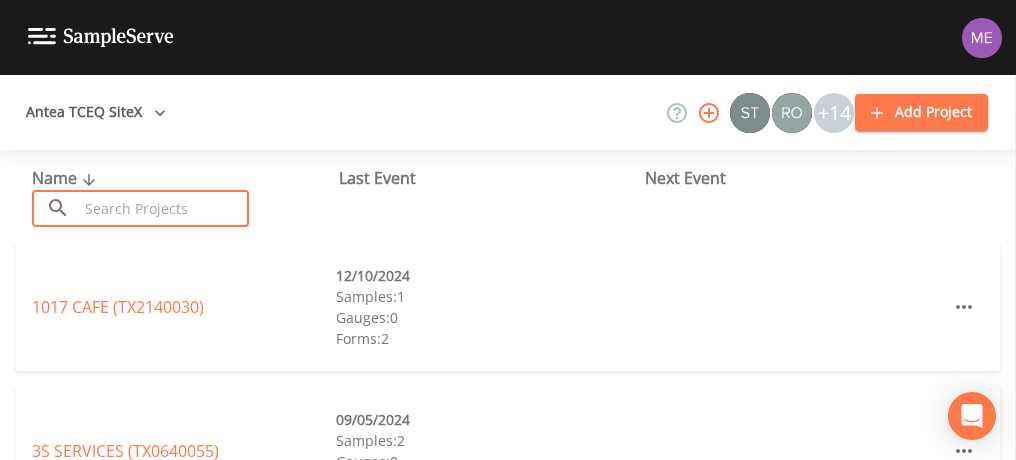 click at bounding box center [163, 208] 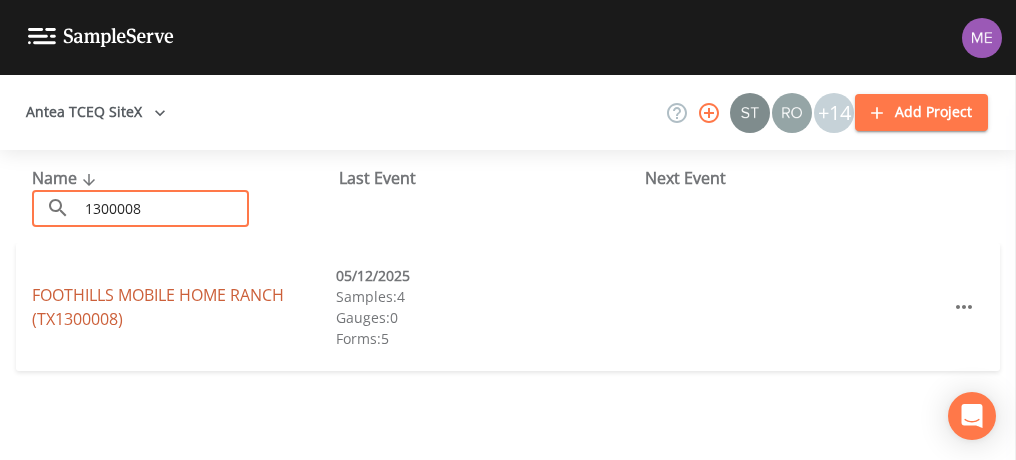 type on "1300008" 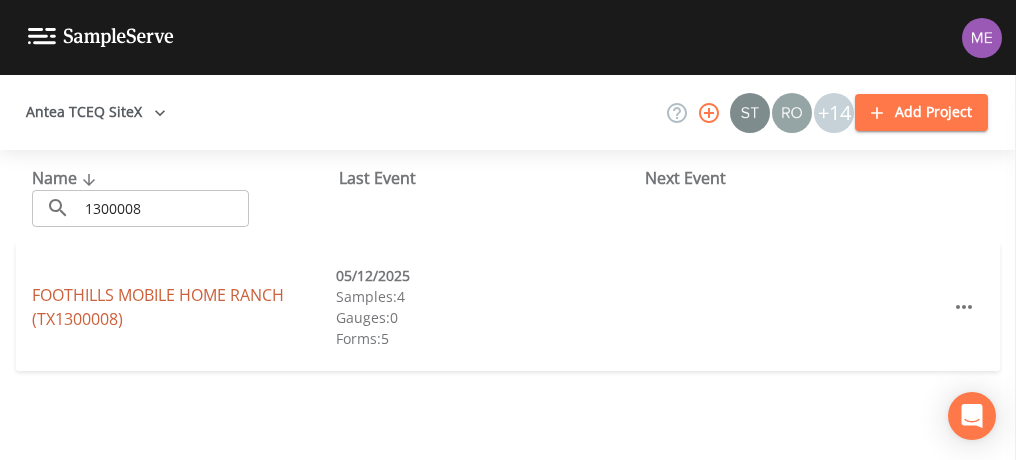click on "FOOTHILLS MOBILE HOME RANCH (TX1300008)" at bounding box center [158, 307] 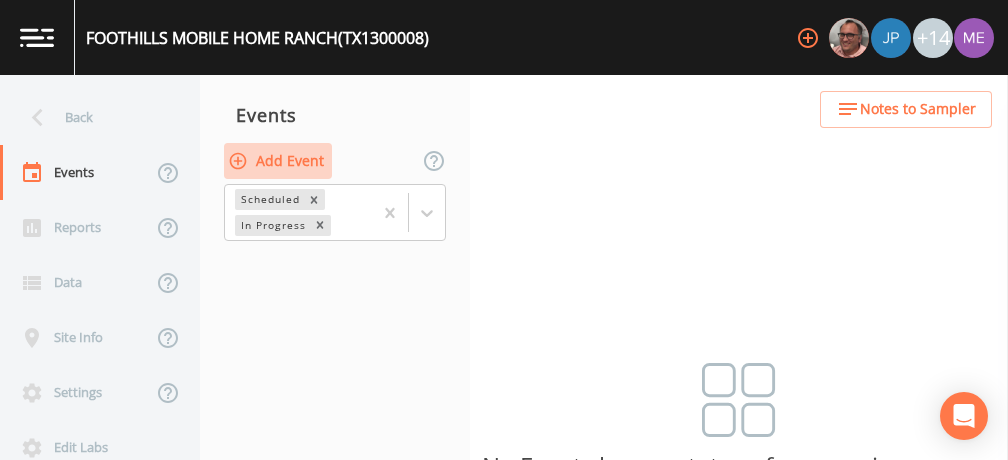 click on "Add Event" at bounding box center (278, 161) 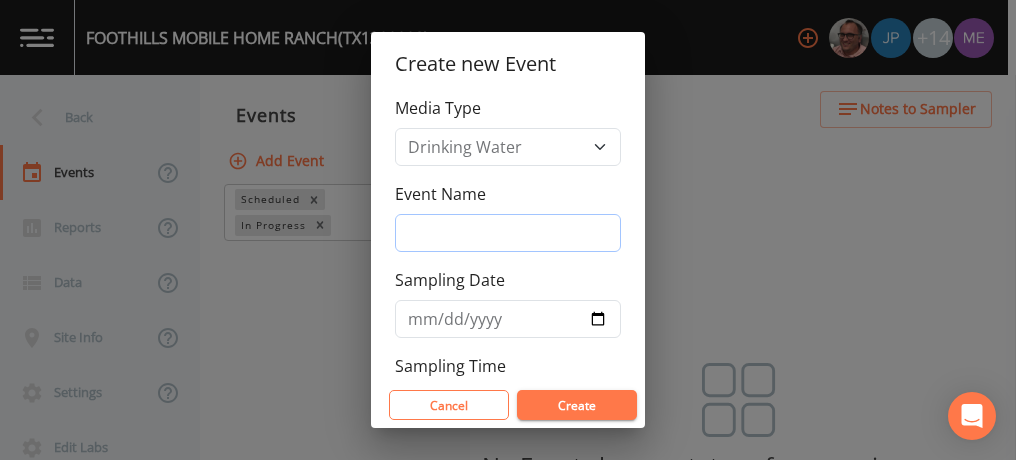 click on "Event Name" at bounding box center [508, 233] 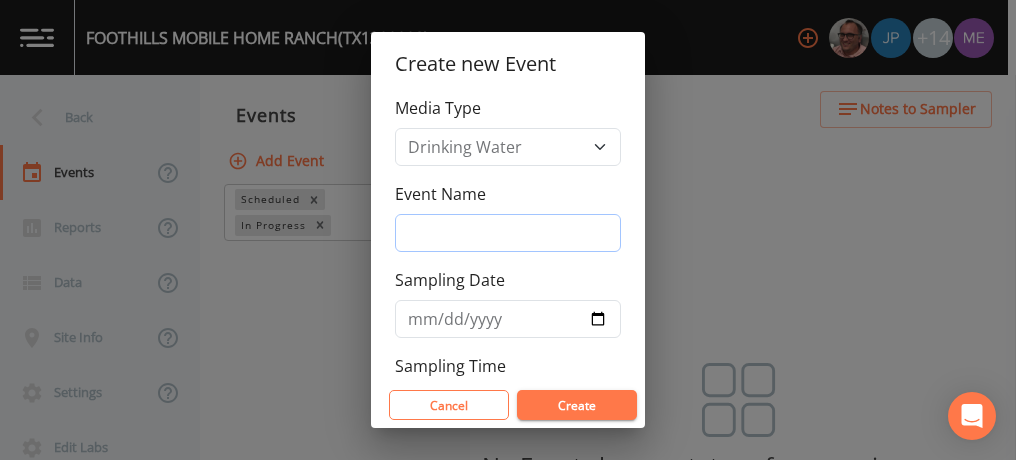 type on "3QSamples" 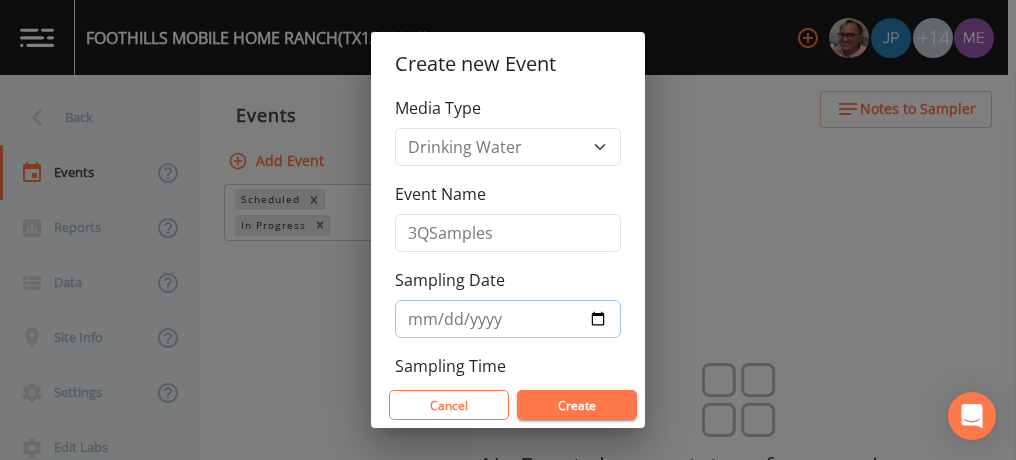 type on "2025-08-12" 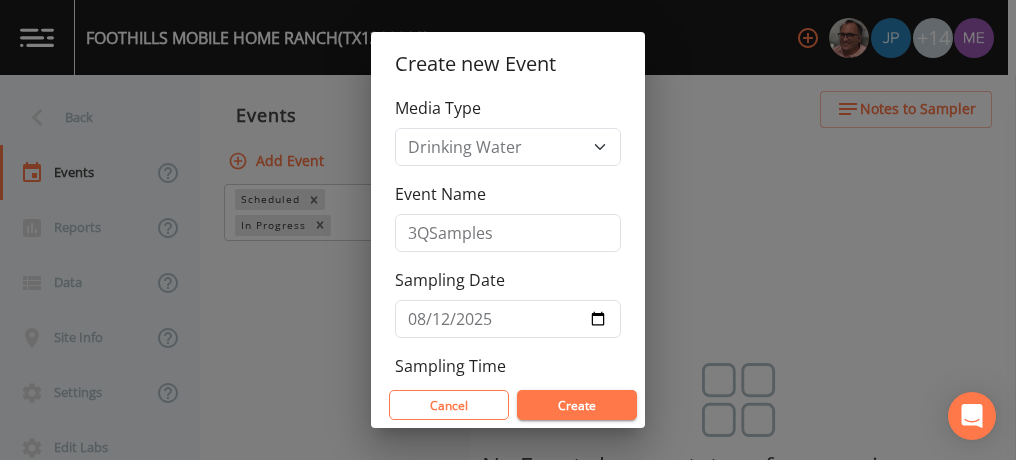 click on "Create" at bounding box center (577, 405) 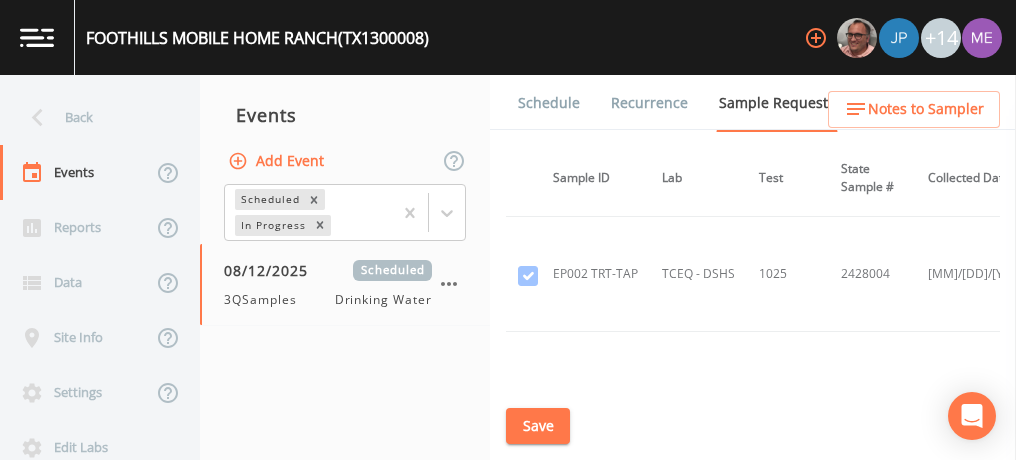 scroll, scrollTop: 4698, scrollLeft: 171, axis: both 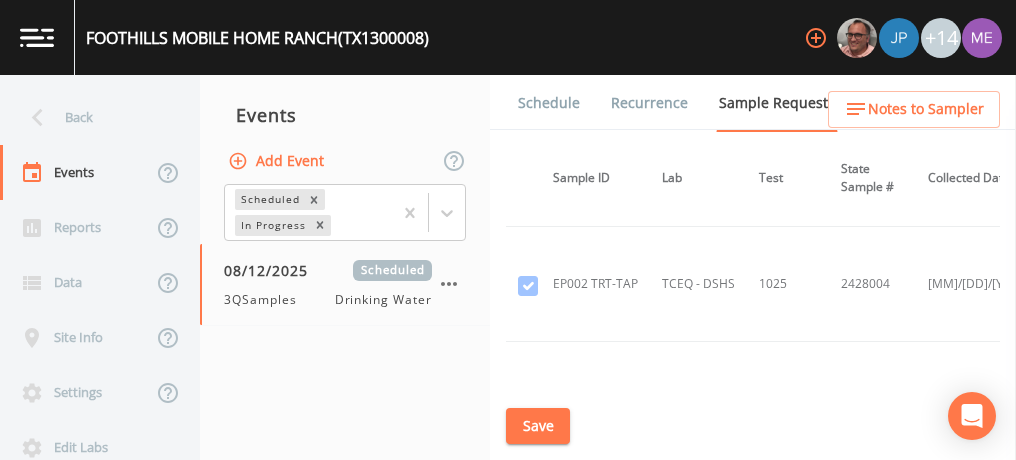 click on "TCEQ - DSHS" at bounding box center (698, 399) 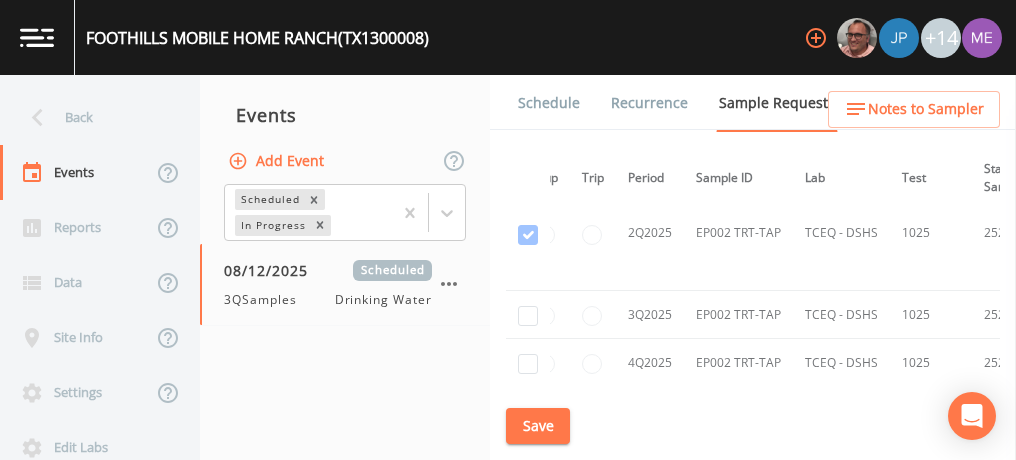 scroll, scrollTop: 6522, scrollLeft: 22, axis: both 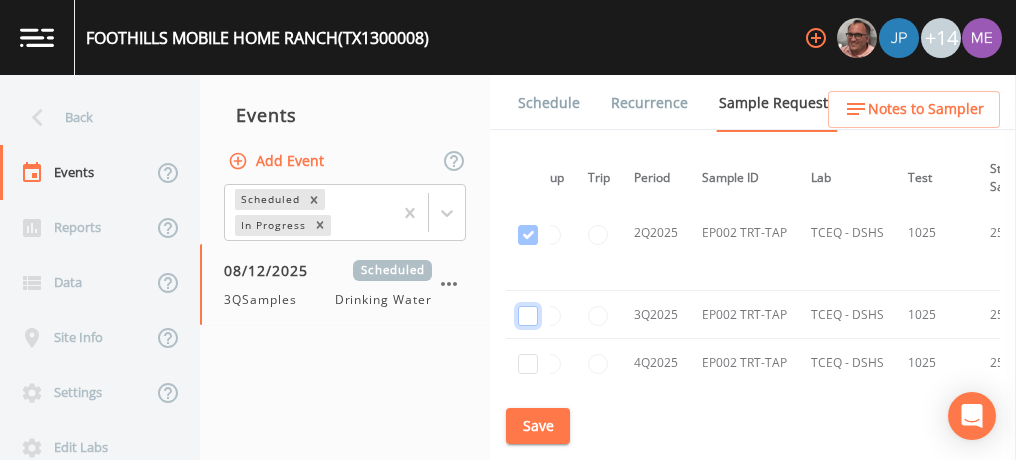 click at bounding box center [528, -1653] 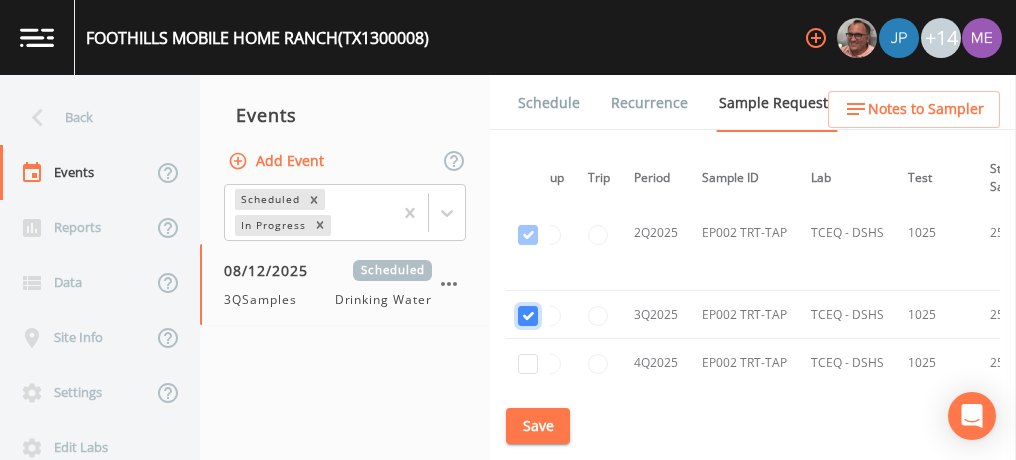 checkbox on "true" 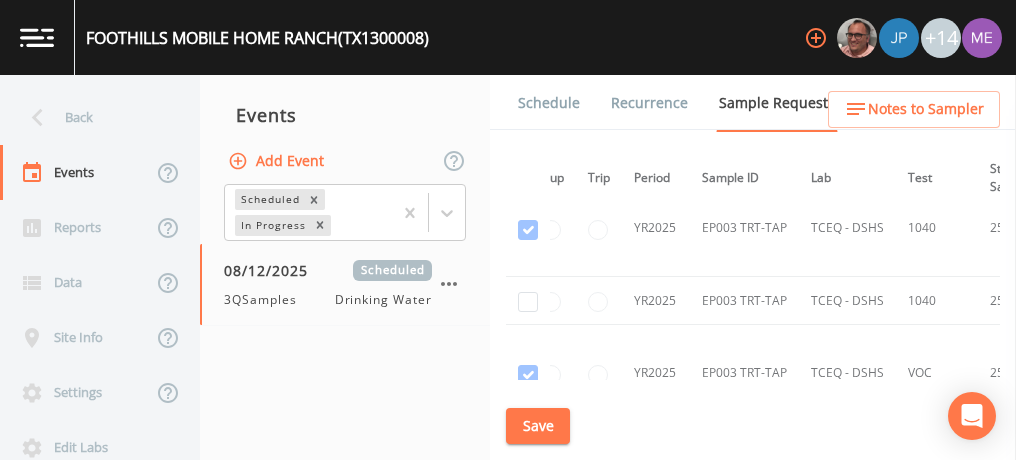 scroll, scrollTop: 4872, scrollLeft: 22, axis: both 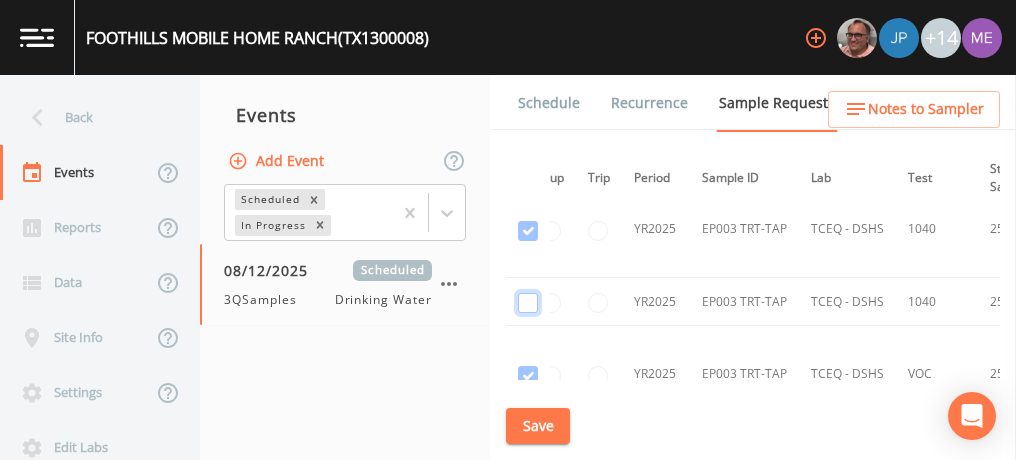 click at bounding box center (528, -2388) 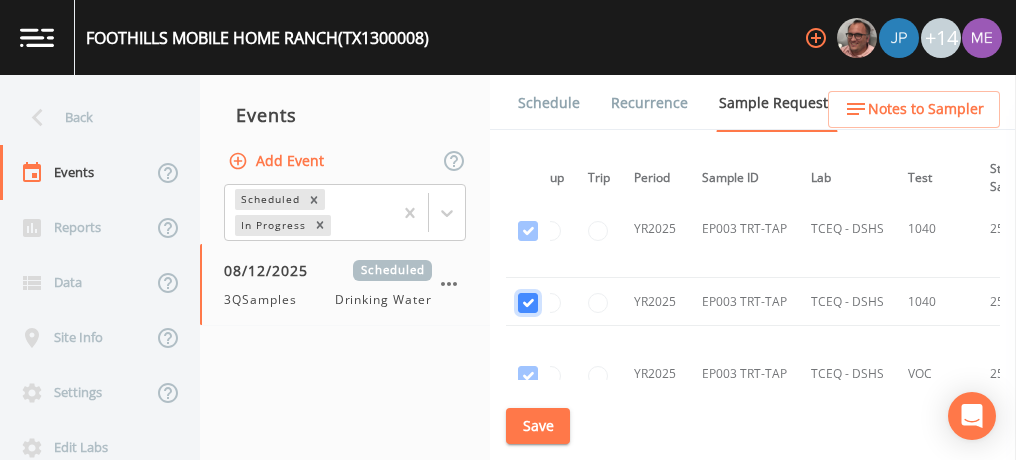 checkbox on "true" 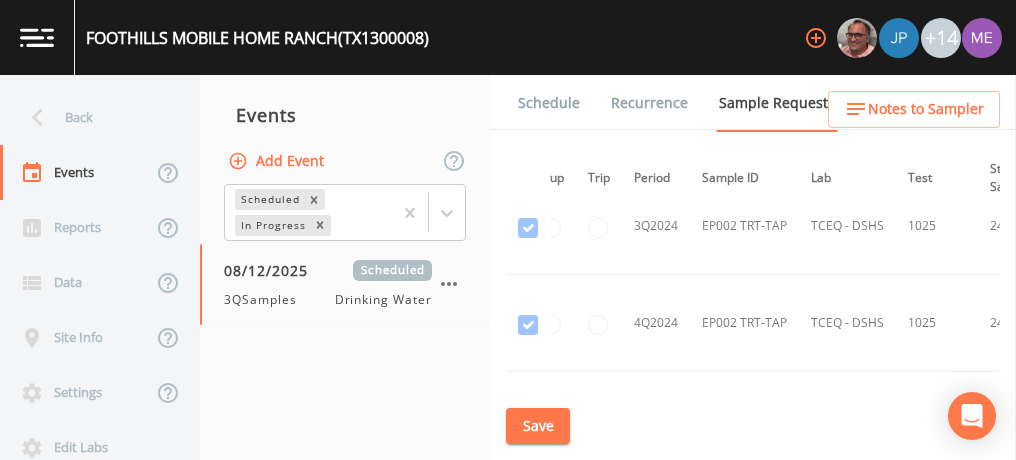 scroll, scrollTop: 4027, scrollLeft: 22, axis: both 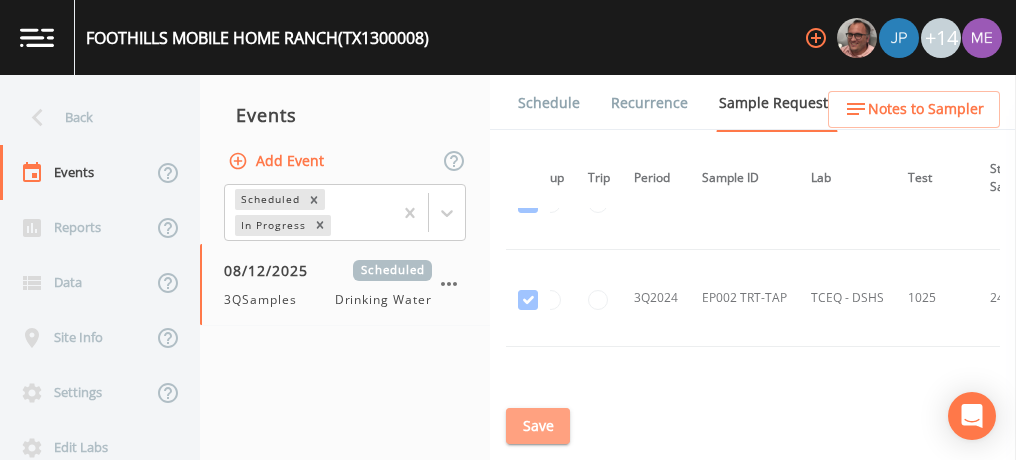 click on "Save" at bounding box center [538, 426] 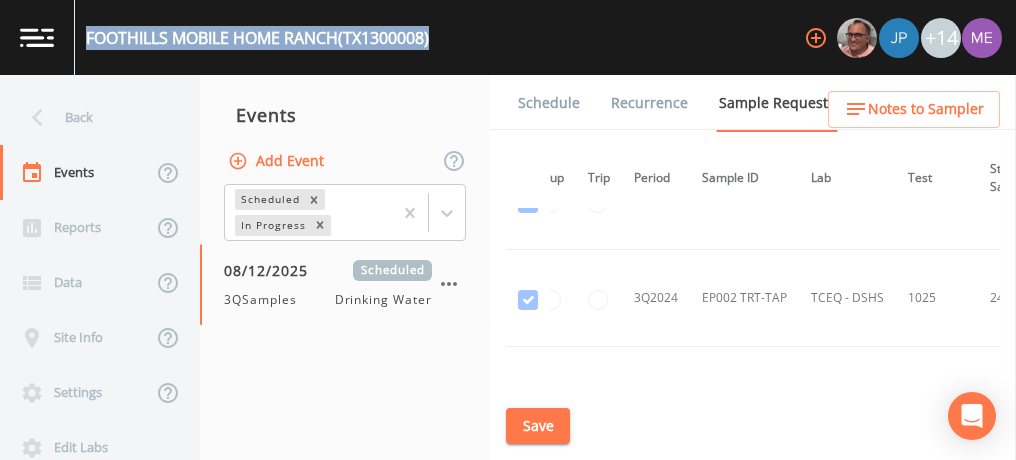 drag, startPoint x: 89, startPoint y: 33, endPoint x: 440, endPoint y: 19, distance: 351.27908 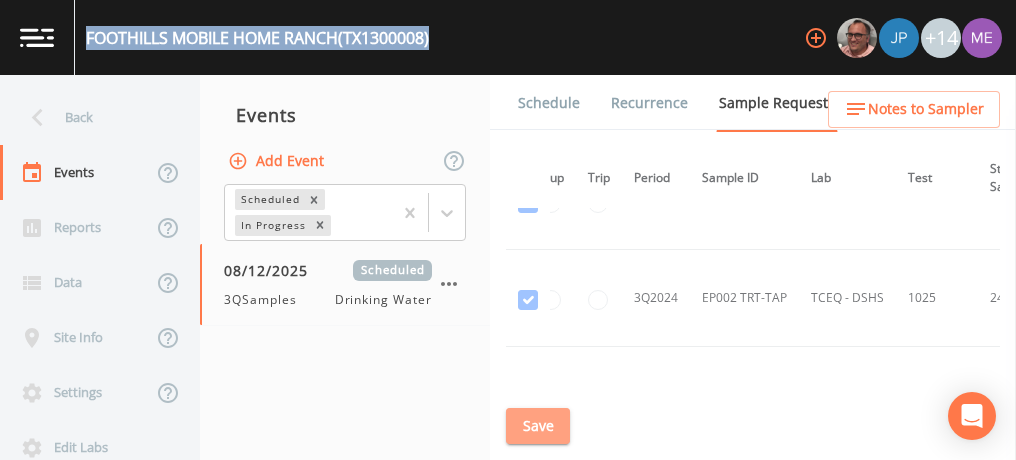 click on "Save" at bounding box center (538, 426) 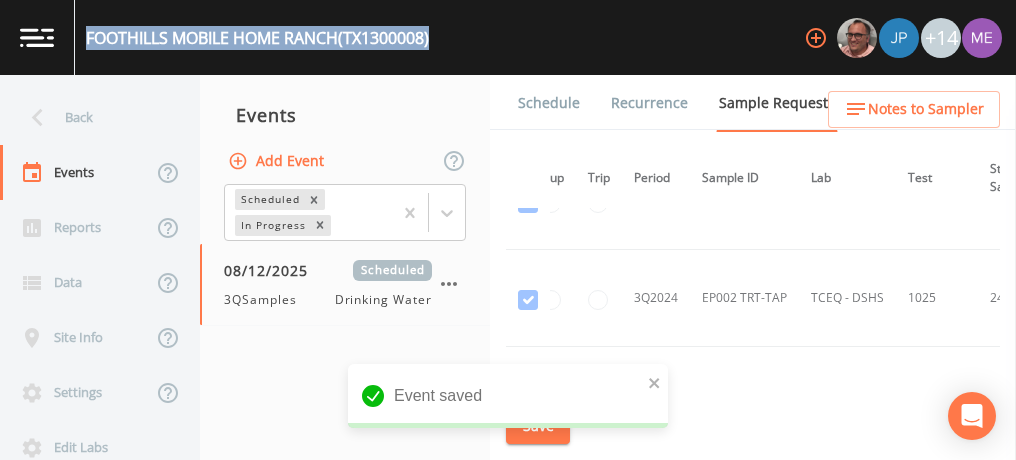 click on "Schedule" at bounding box center [549, 103] 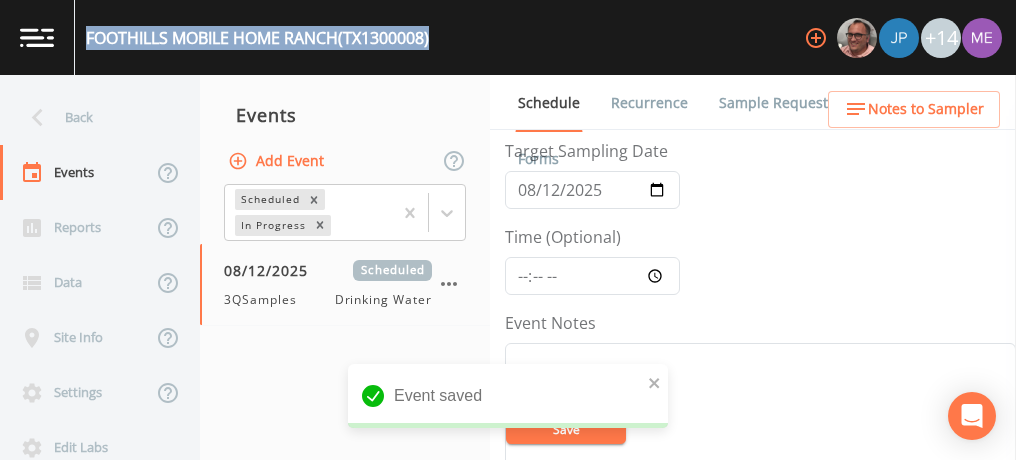 scroll, scrollTop: 93, scrollLeft: 0, axis: vertical 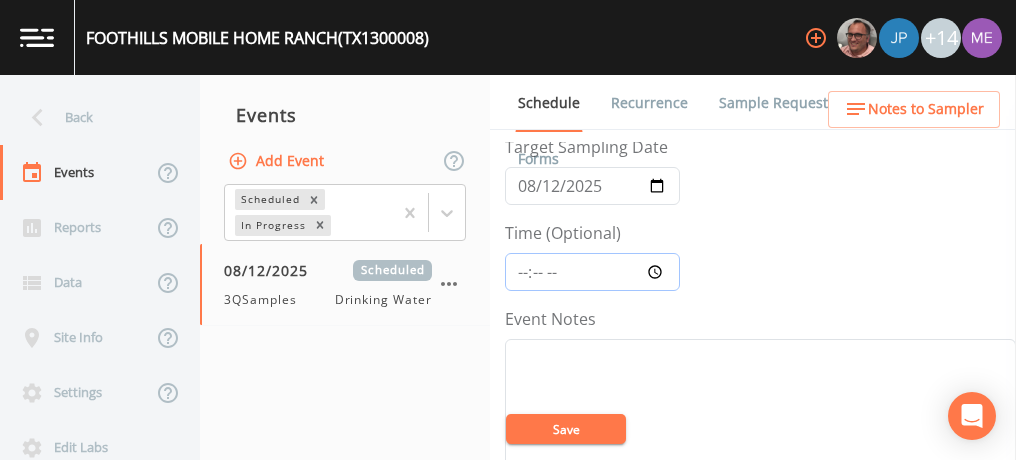 click on "Time (Optional)" at bounding box center (592, 272) 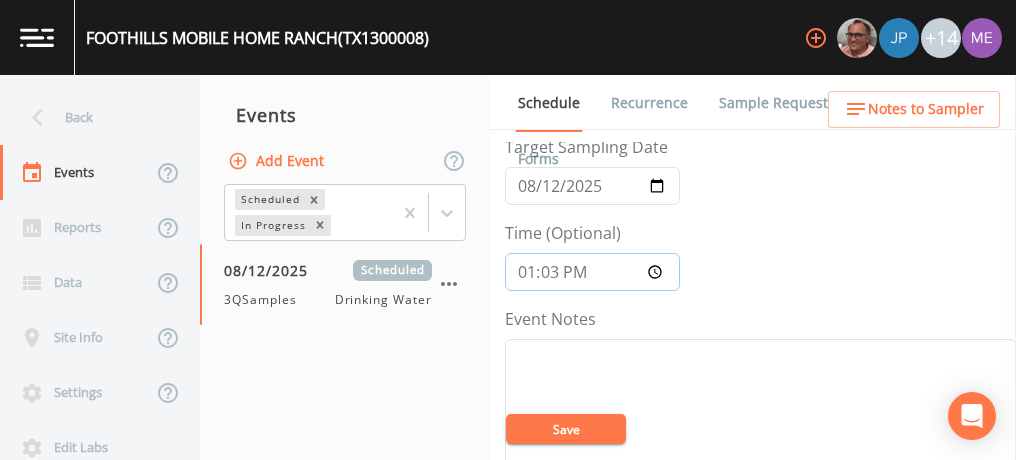 click on "13:03" at bounding box center [592, 272] 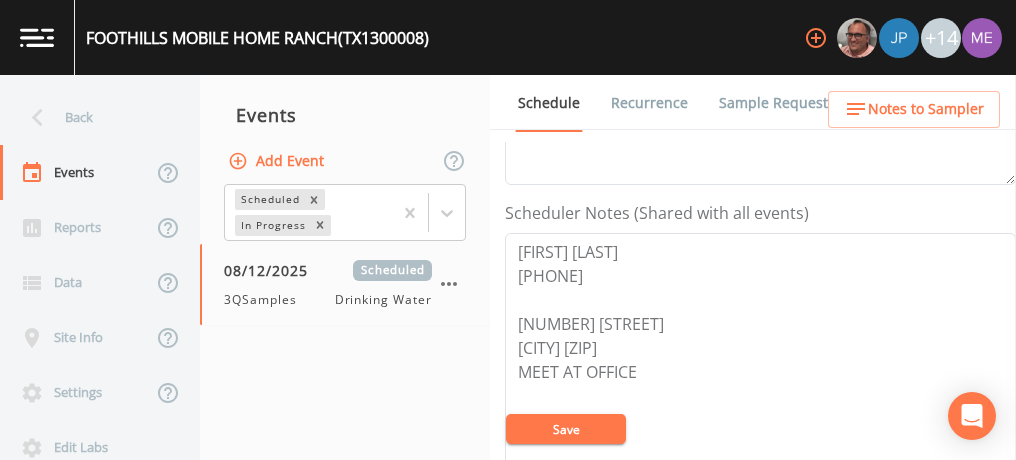 scroll, scrollTop: 504, scrollLeft: 0, axis: vertical 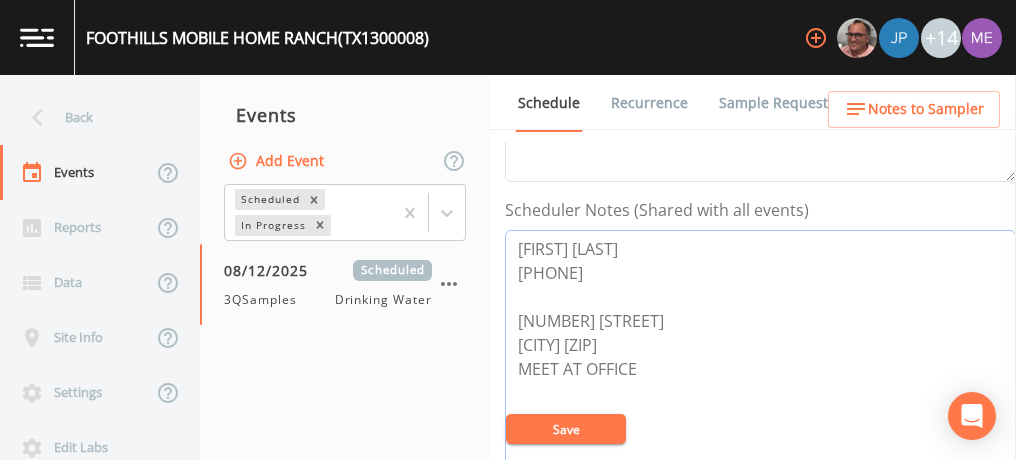 drag, startPoint x: 518, startPoint y: 242, endPoint x: 637, endPoint y: 264, distance: 121.016525 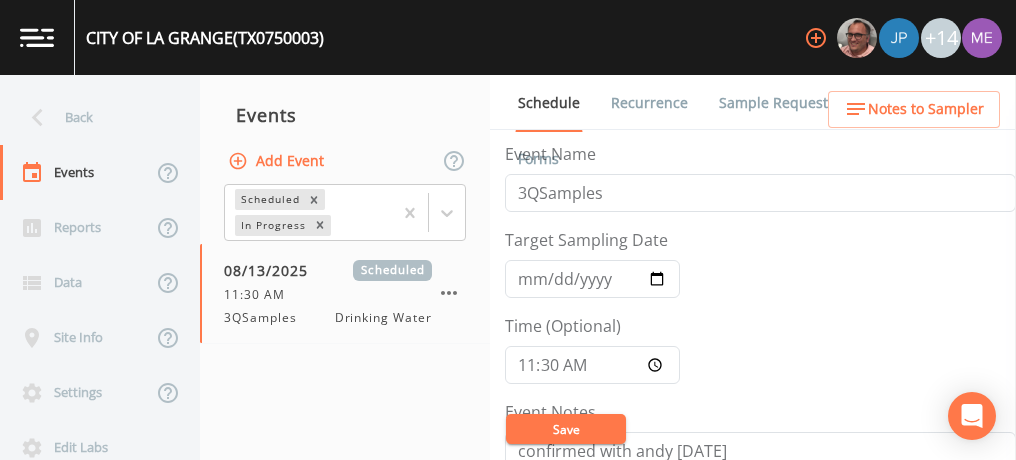 scroll, scrollTop: 0, scrollLeft: 0, axis: both 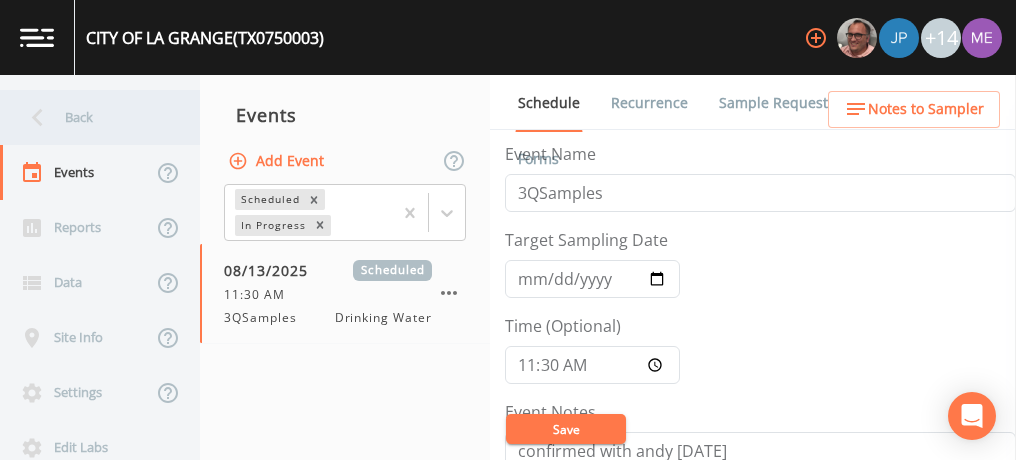 click on "Back" at bounding box center (90, 117) 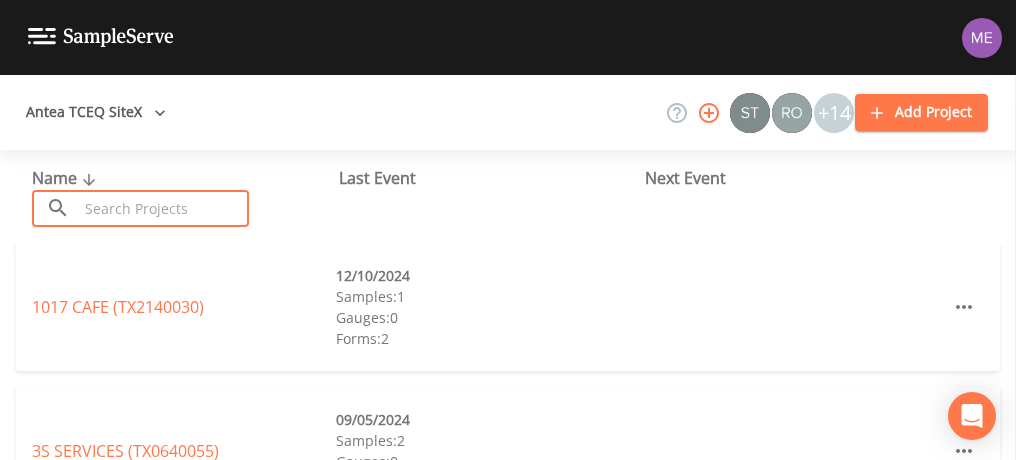 click at bounding box center [163, 208] 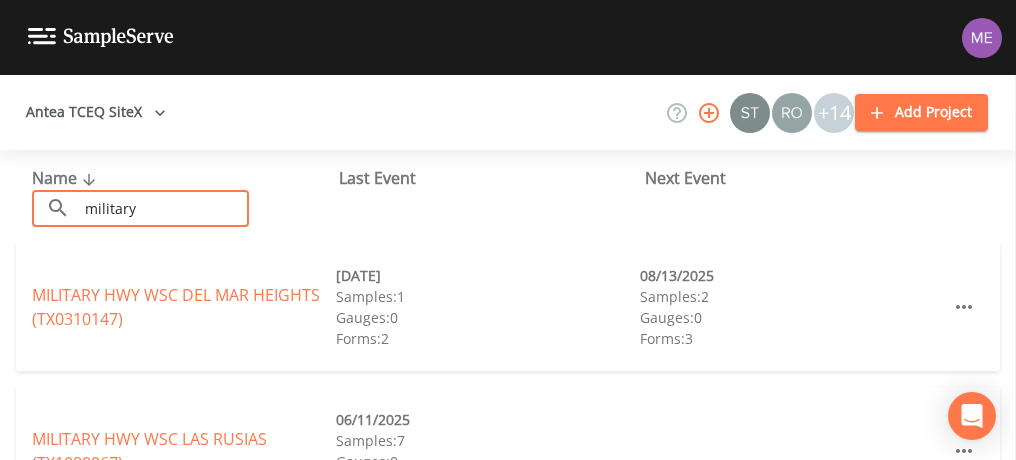 type on "military" 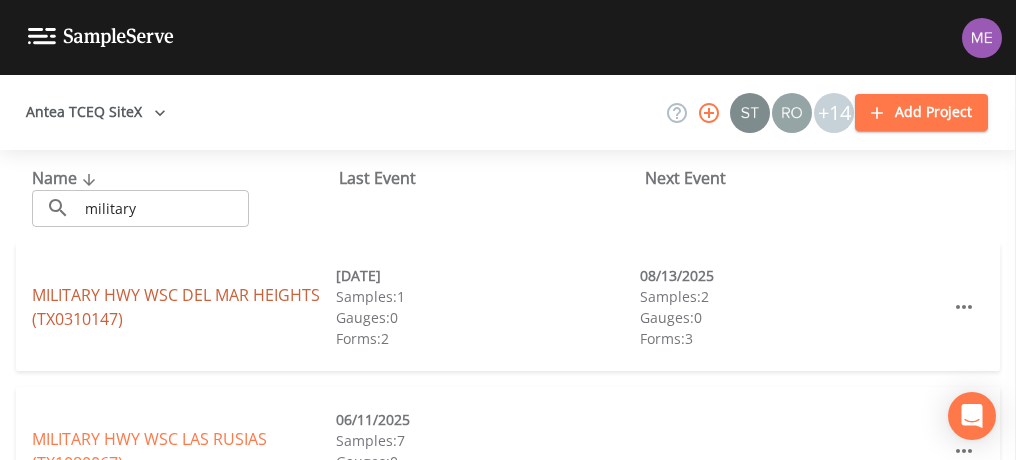 click on "MILITARY HWY WSC DEL MAR HEIGHTS   ([STATE]0310147)" at bounding box center [176, 307] 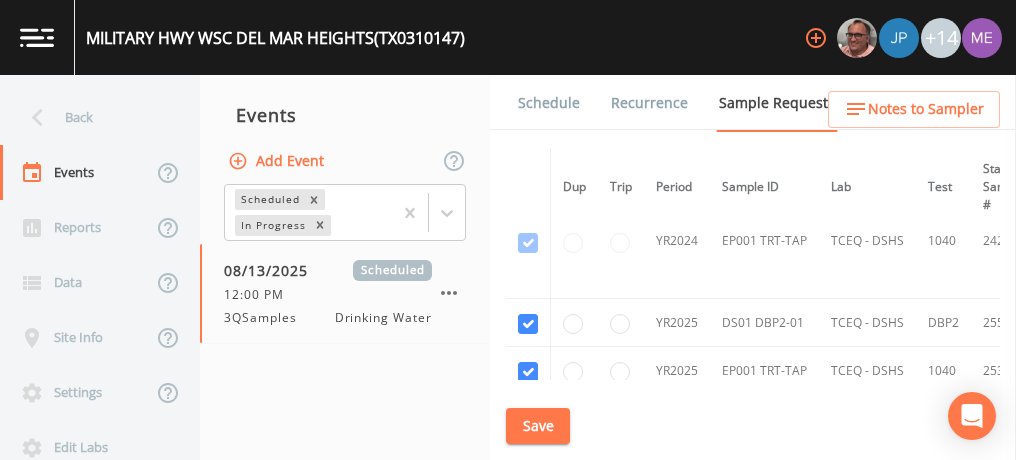 scroll, scrollTop: 142, scrollLeft: 0, axis: vertical 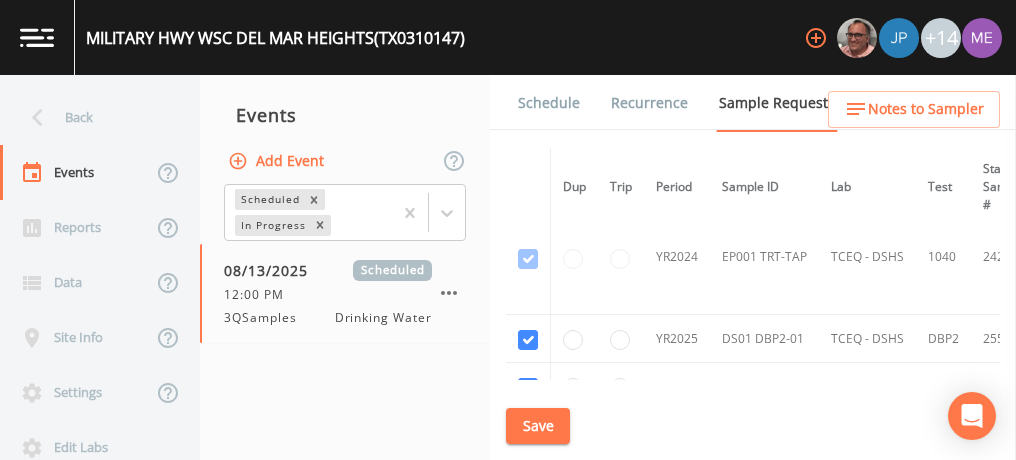 click on "Schedule" at bounding box center (549, 103) 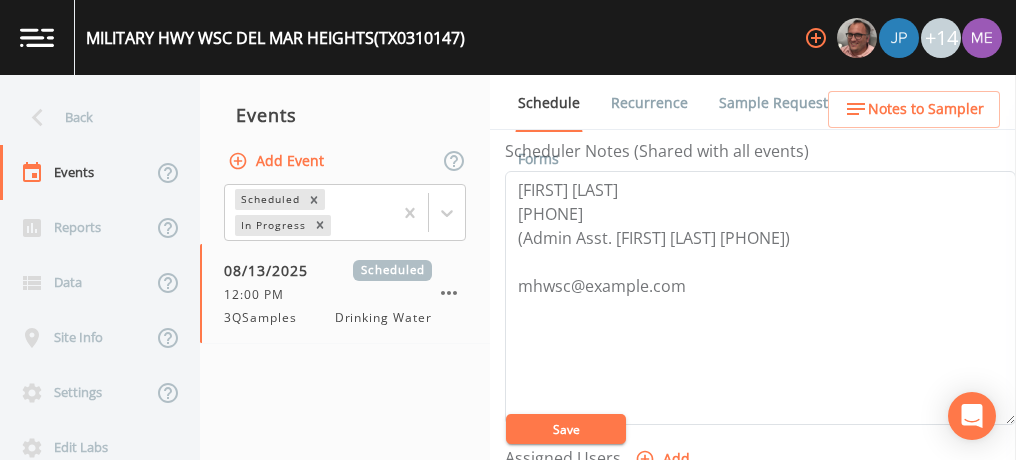 scroll, scrollTop: 564, scrollLeft: 0, axis: vertical 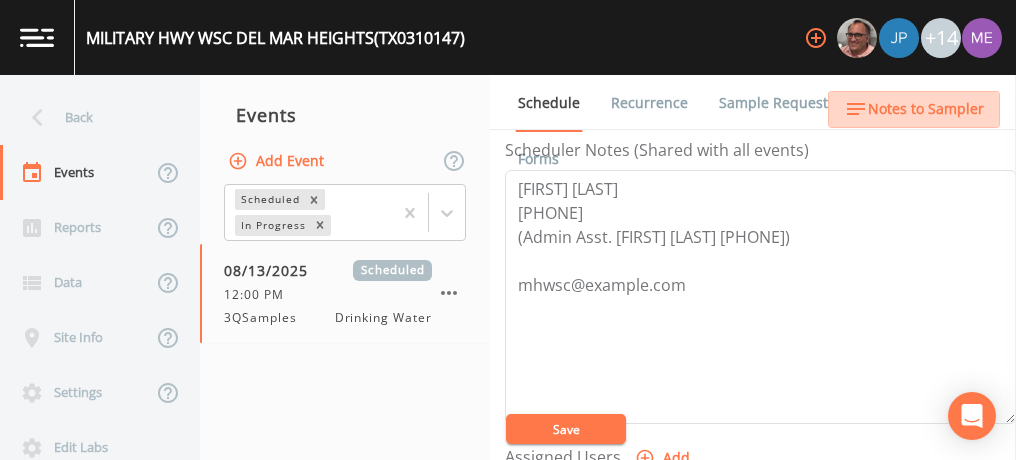 click on "Notes to Sampler" at bounding box center (926, 109) 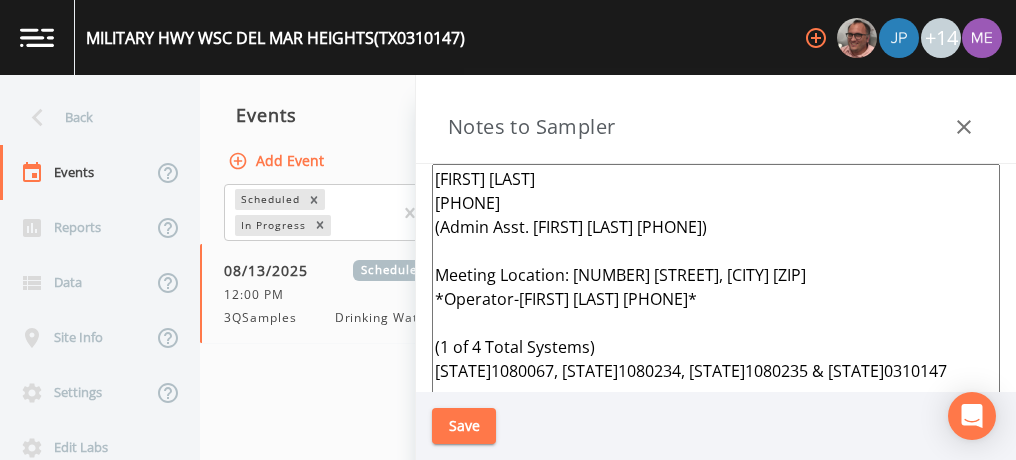 drag, startPoint x: 569, startPoint y: 272, endPoint x: 721, endPoint y: 265, distance: 152.1611 